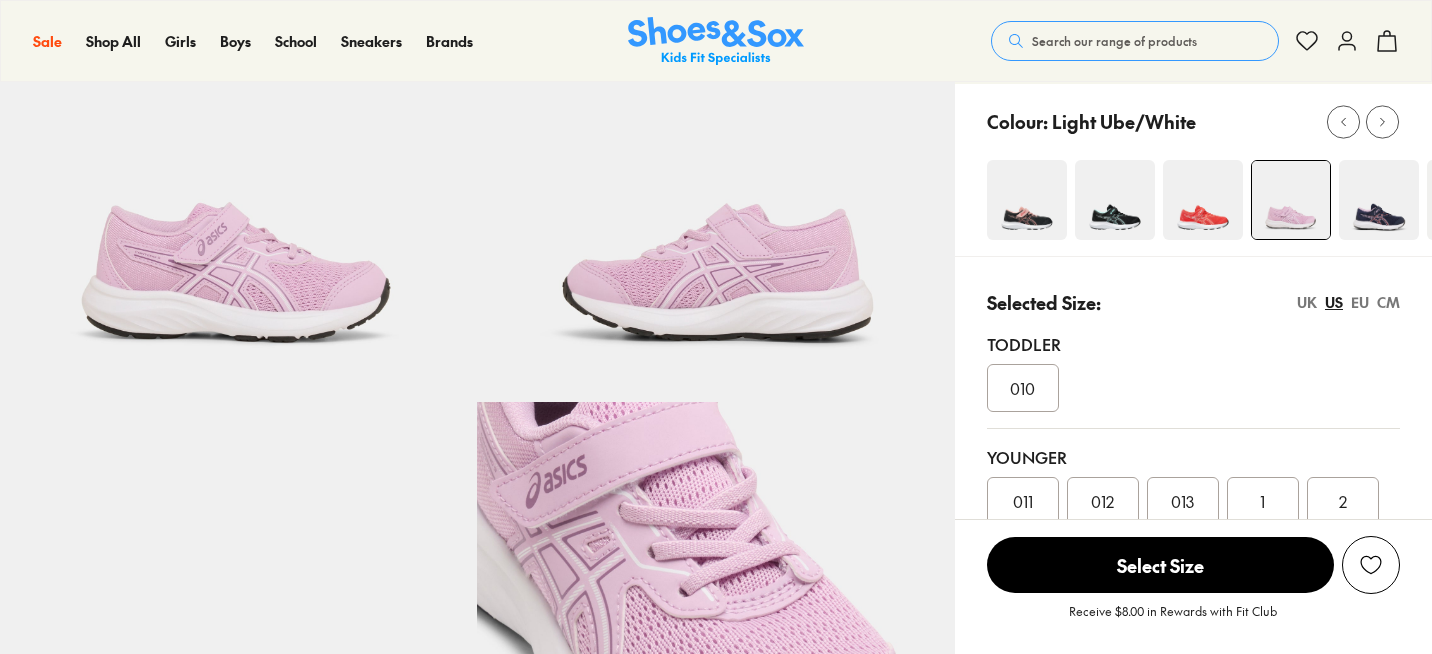 scroll, scrollTop: 453, scrollLeft: 0, axis: vertical 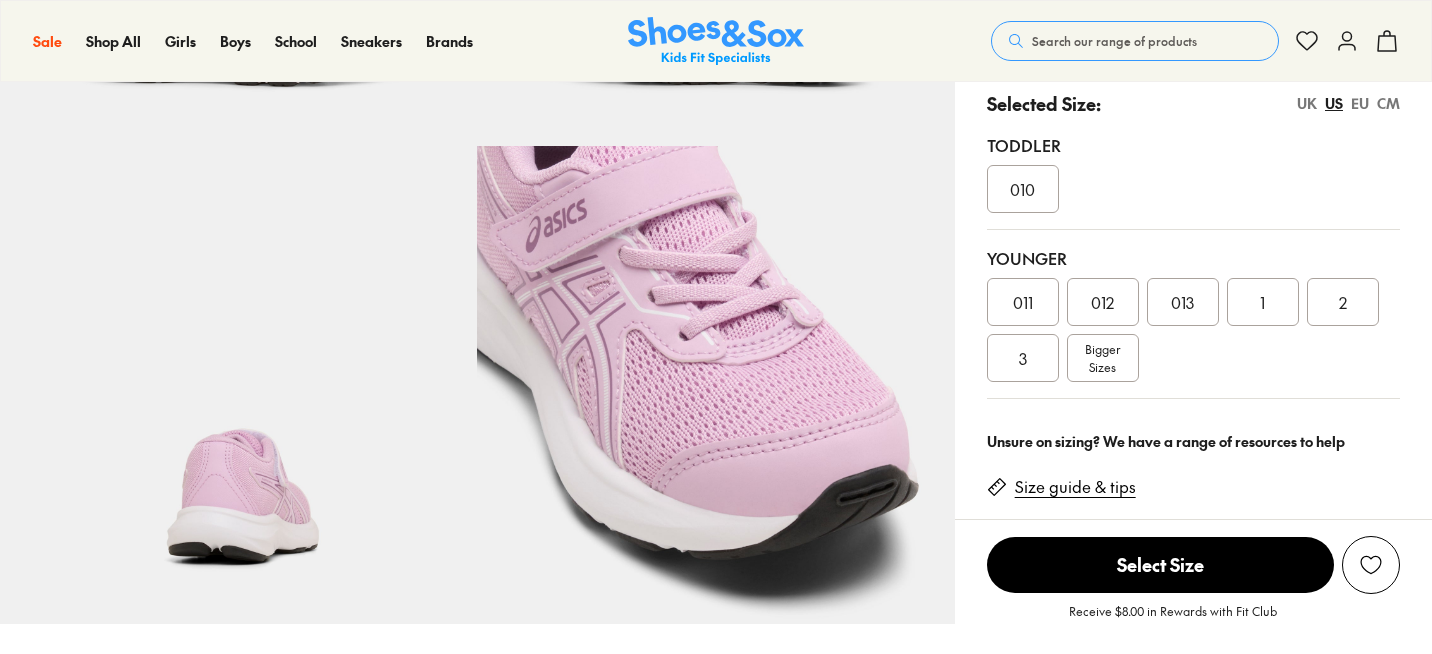 select on "*" 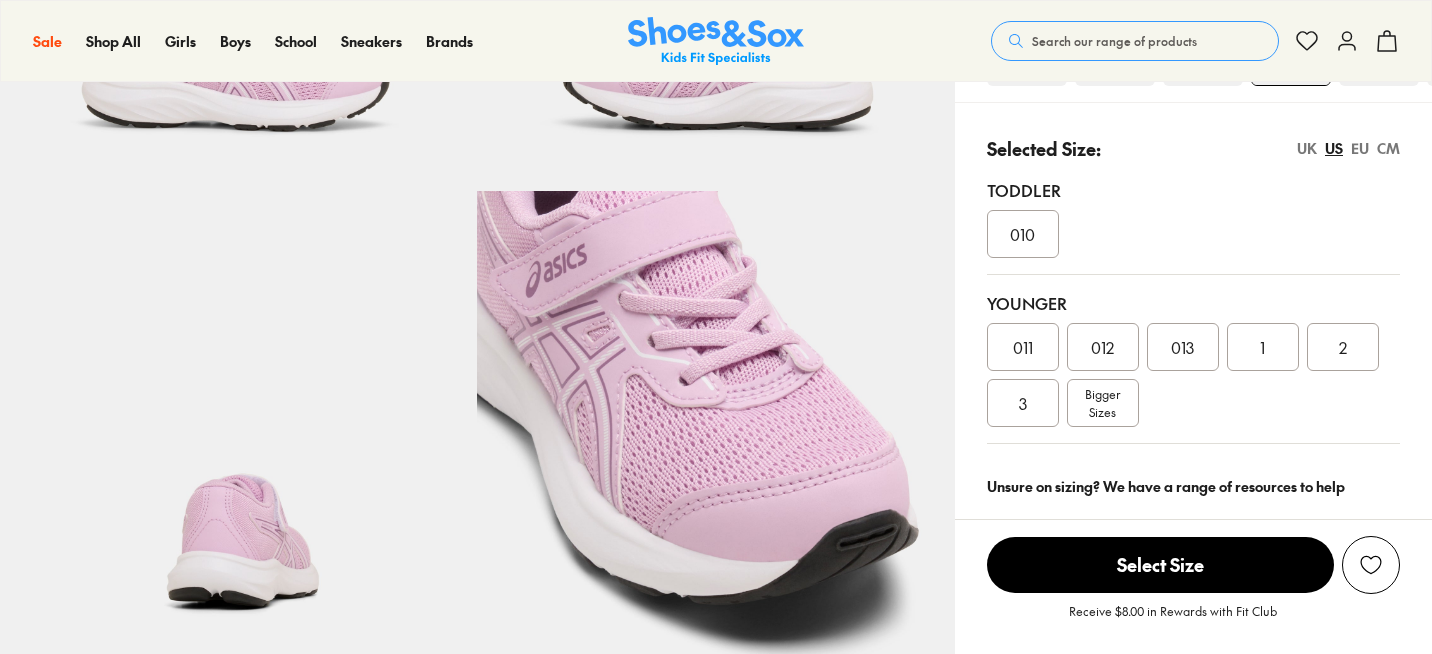 scroll, scrollTop: 0, scrollLeft: 0, axis: both 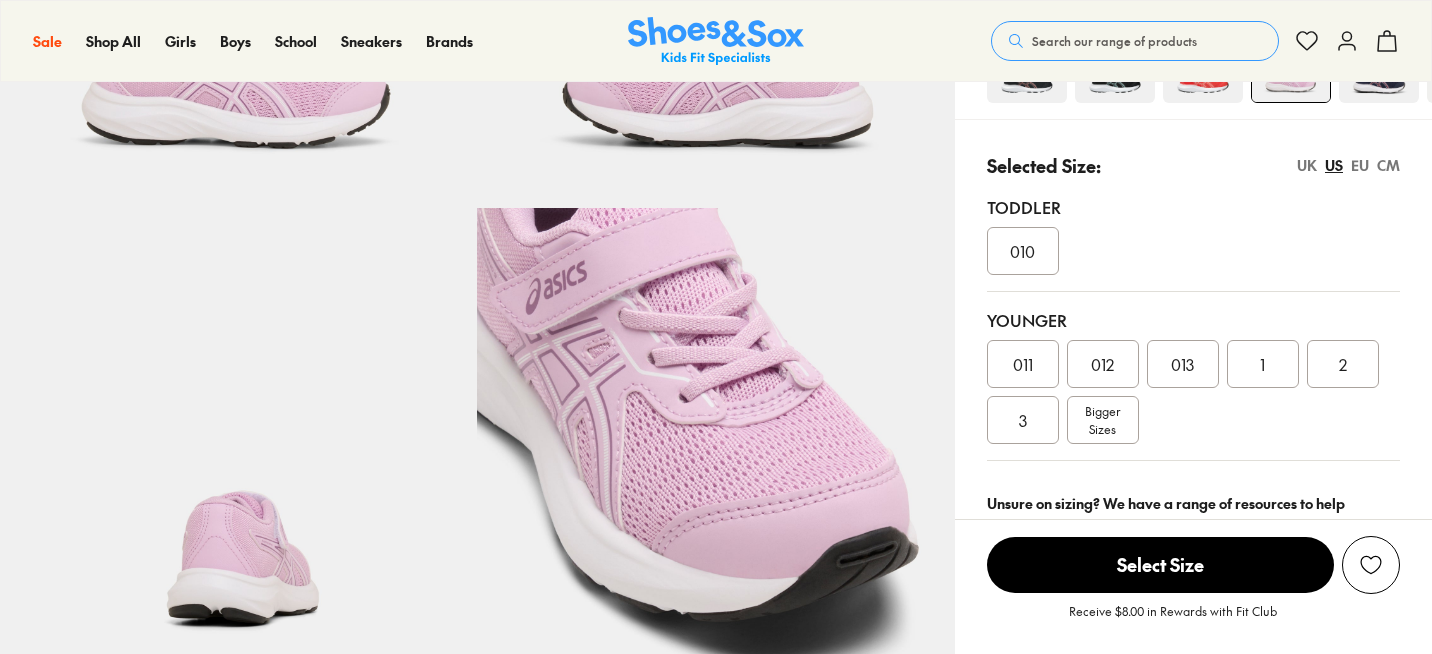click on "1" at bounding box center [1263, 364] 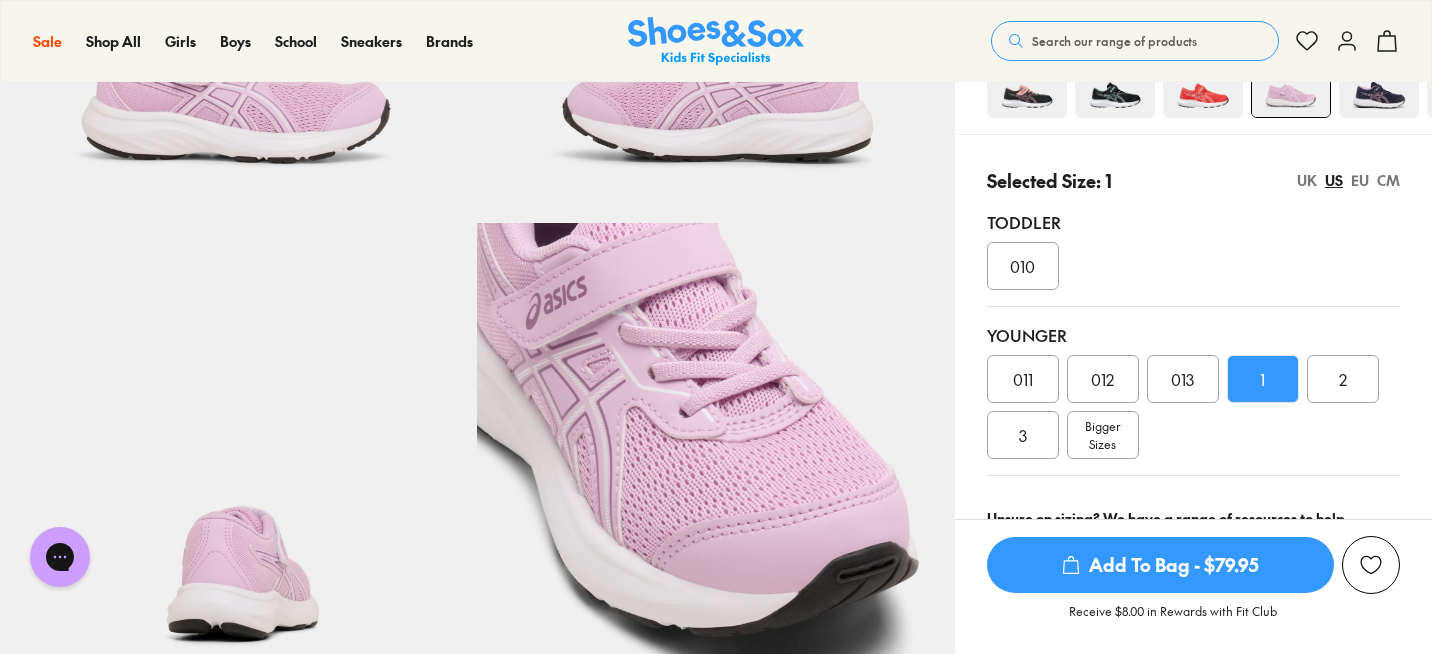 scroll, scrollTop: 0, scrollLeft: 0, axis: both 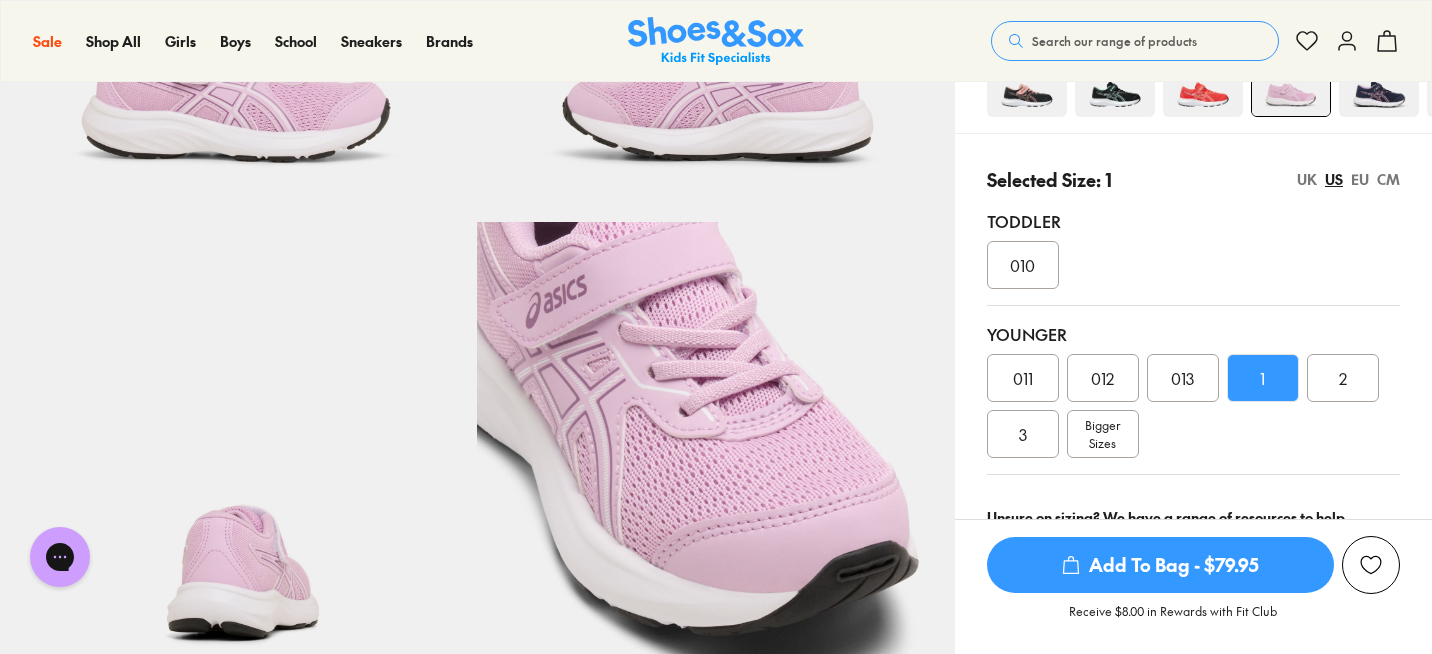 click on "EU" at bounding box center (1360, 179) 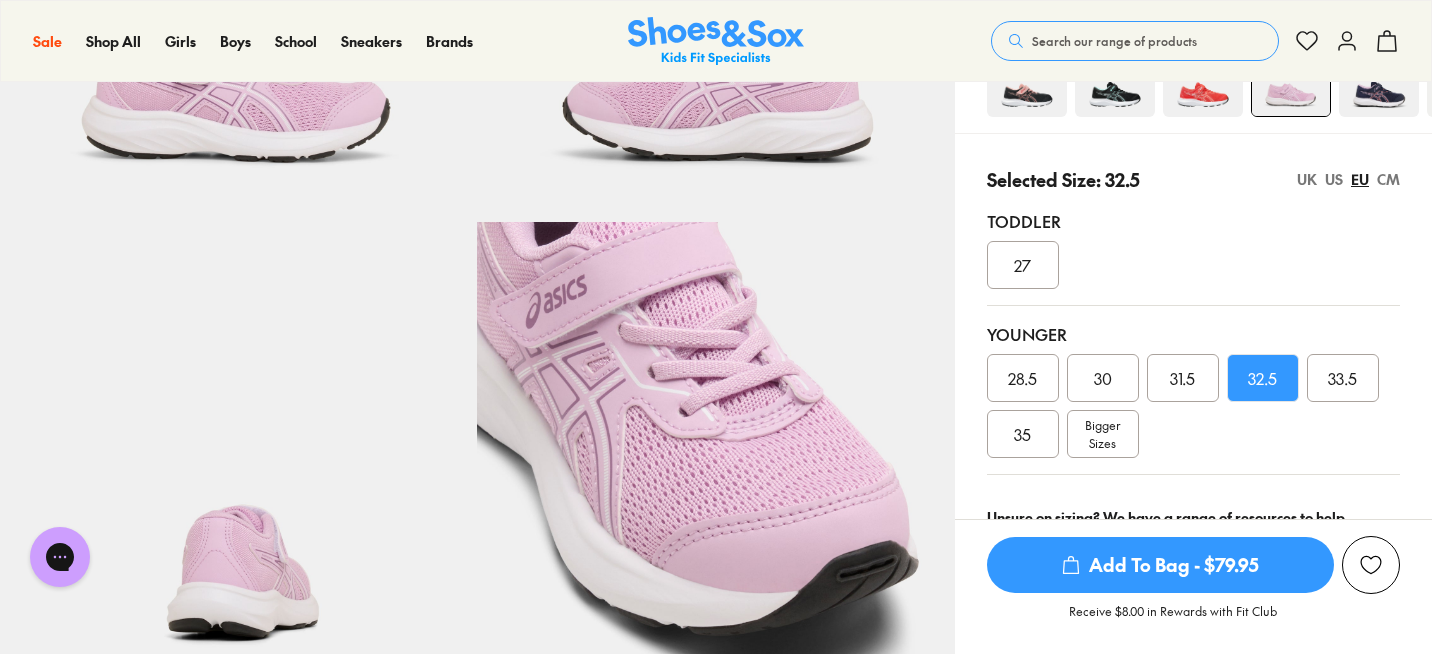 click on "US" at bounding box center (1334, 179) 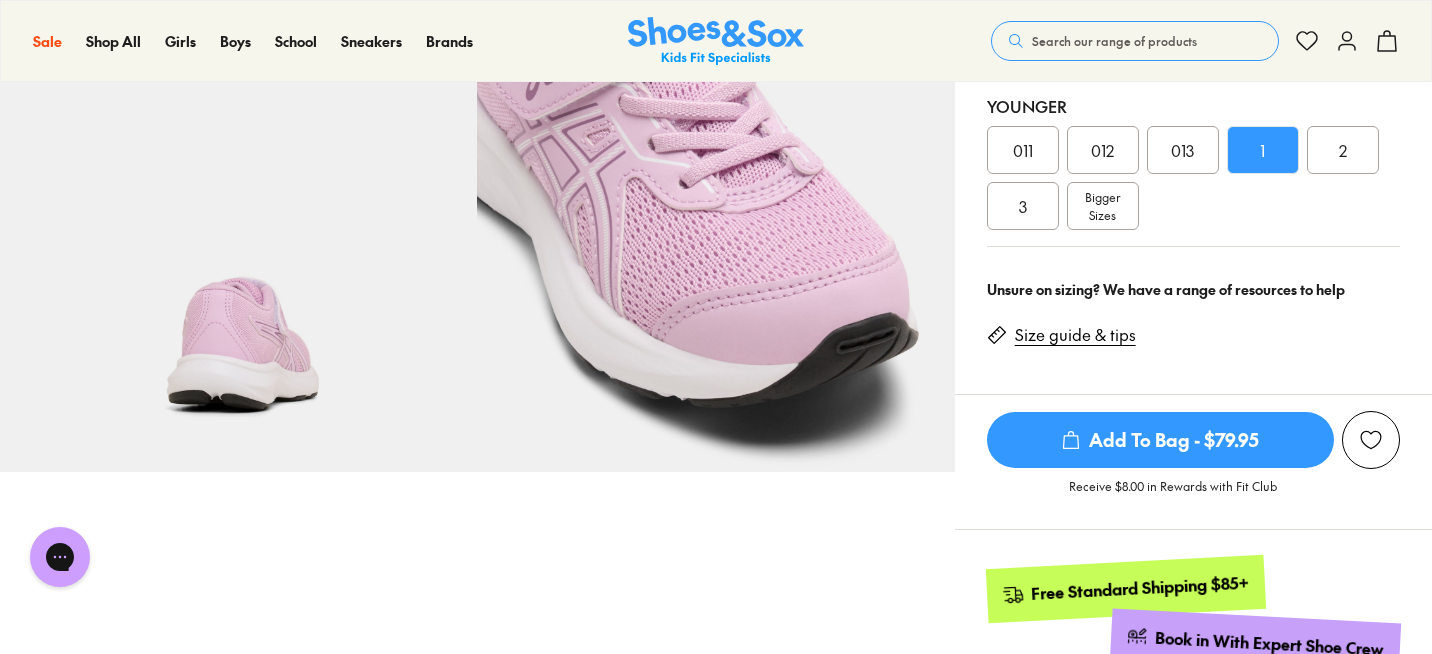 scroll, scrollTop: 628, scrollLeft: 0, axis: vertical 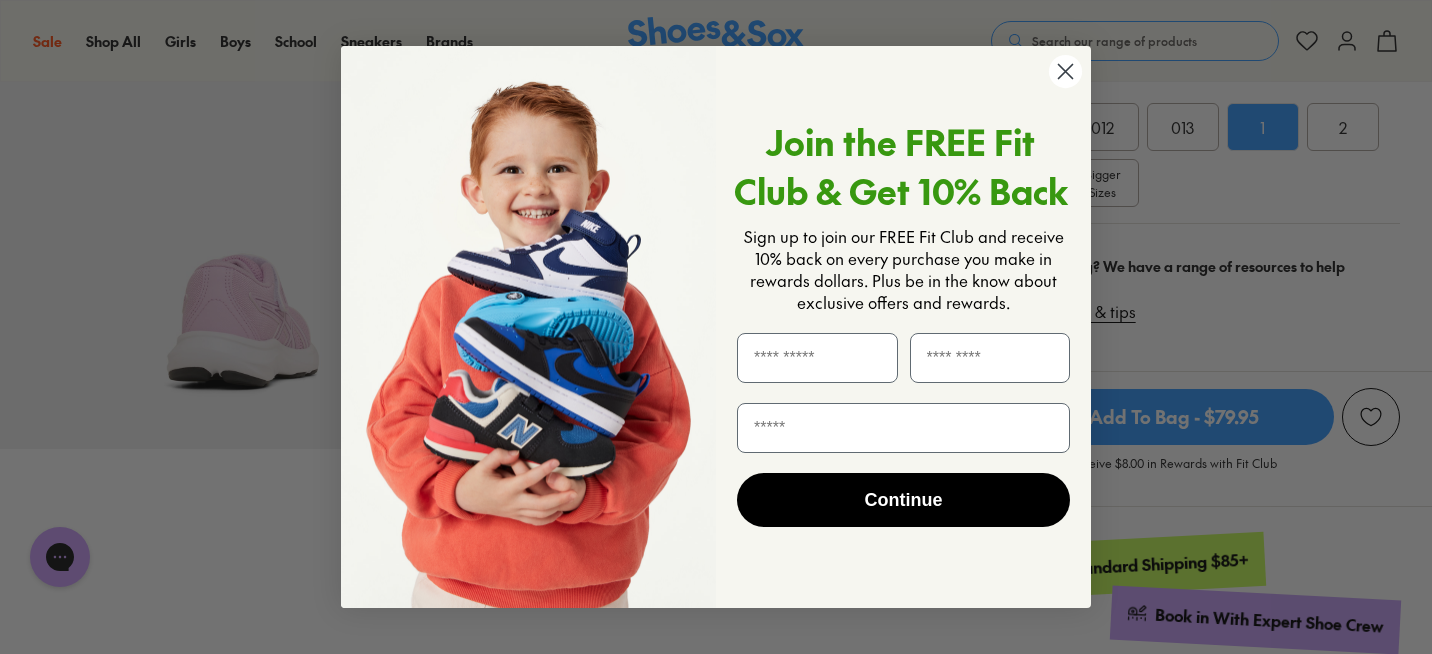 click 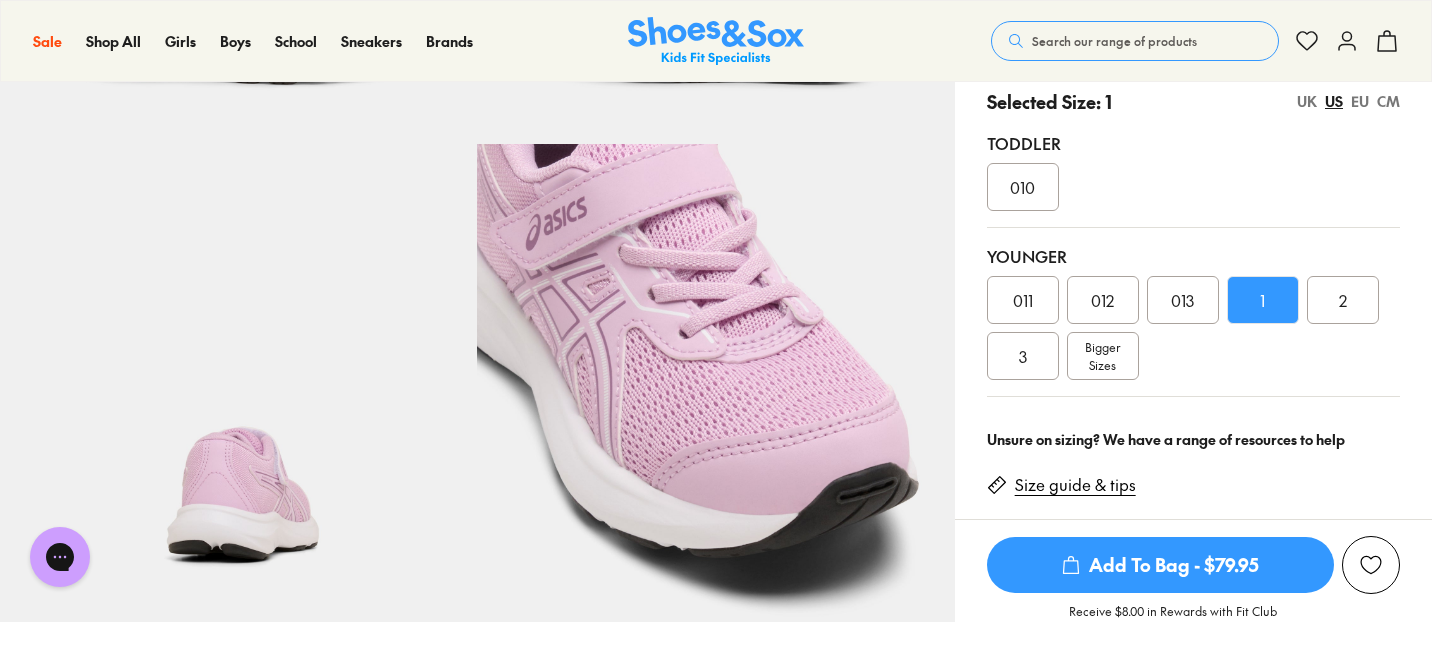 scroll, scrollTop: 156, scrollLeft: 0, axis: vertical 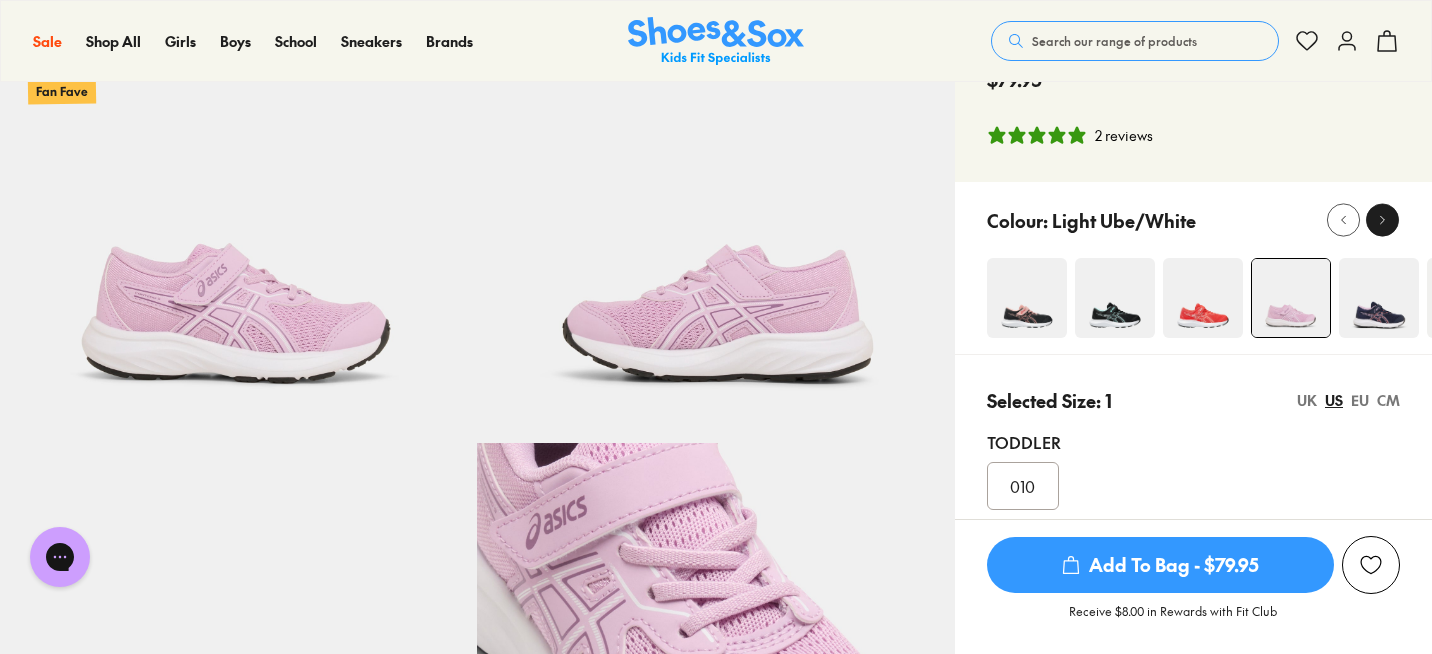 click 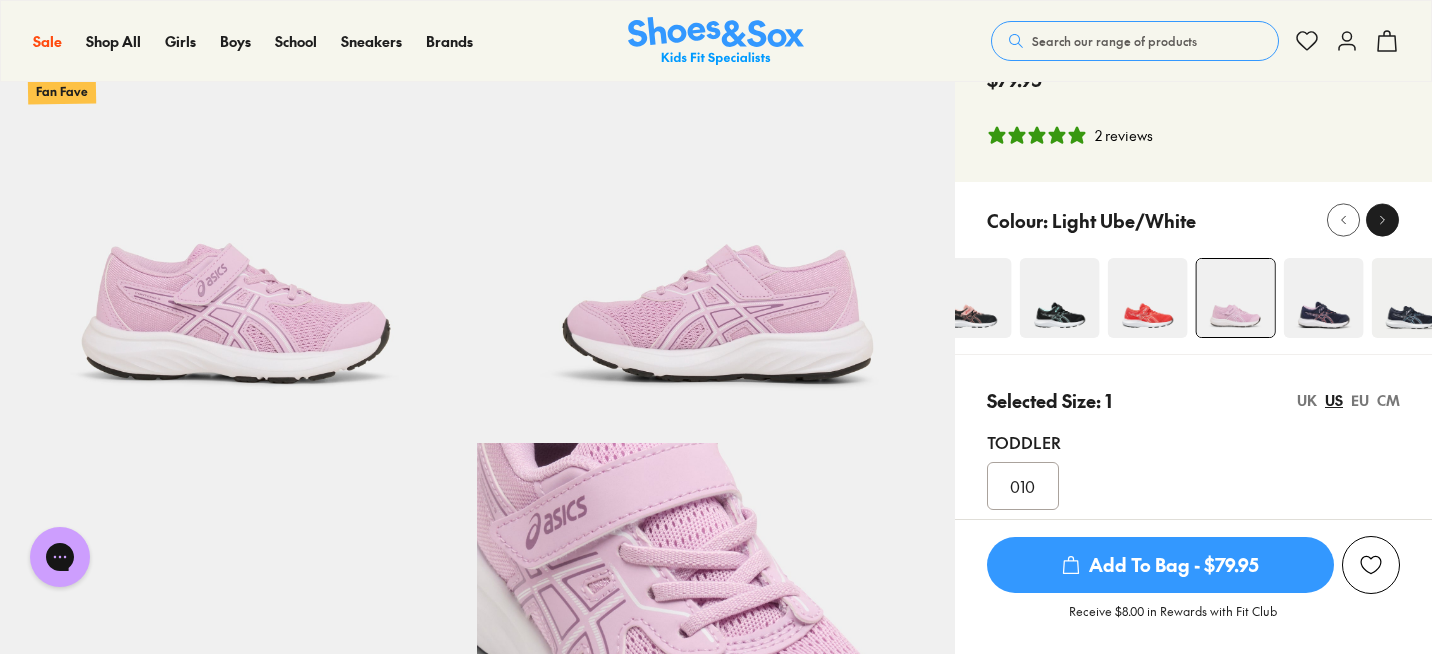 click 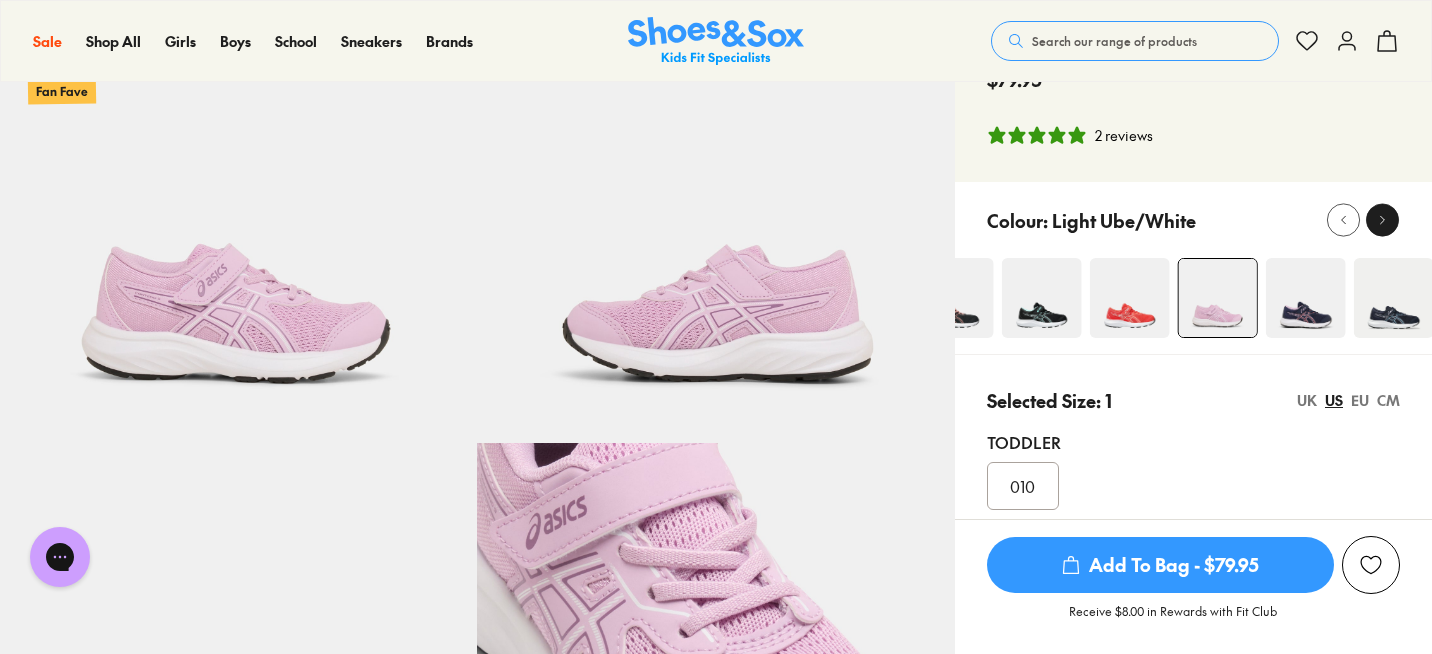 click 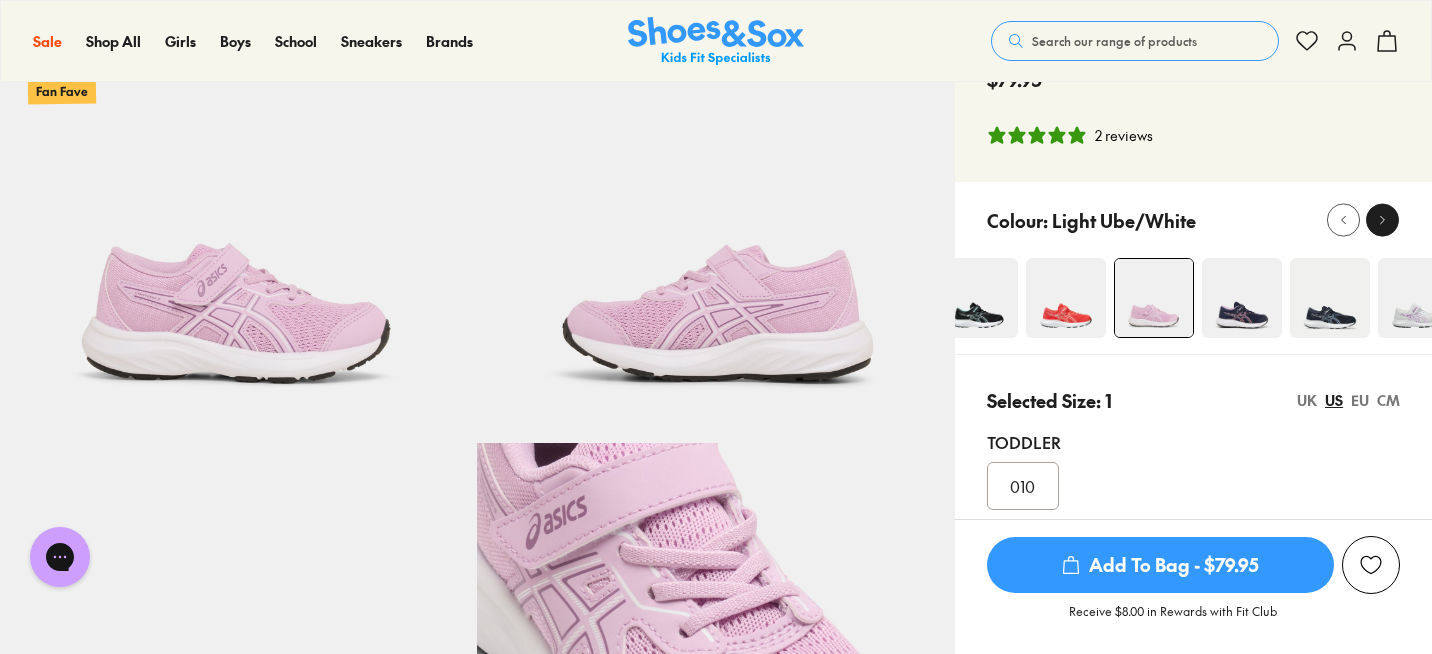click 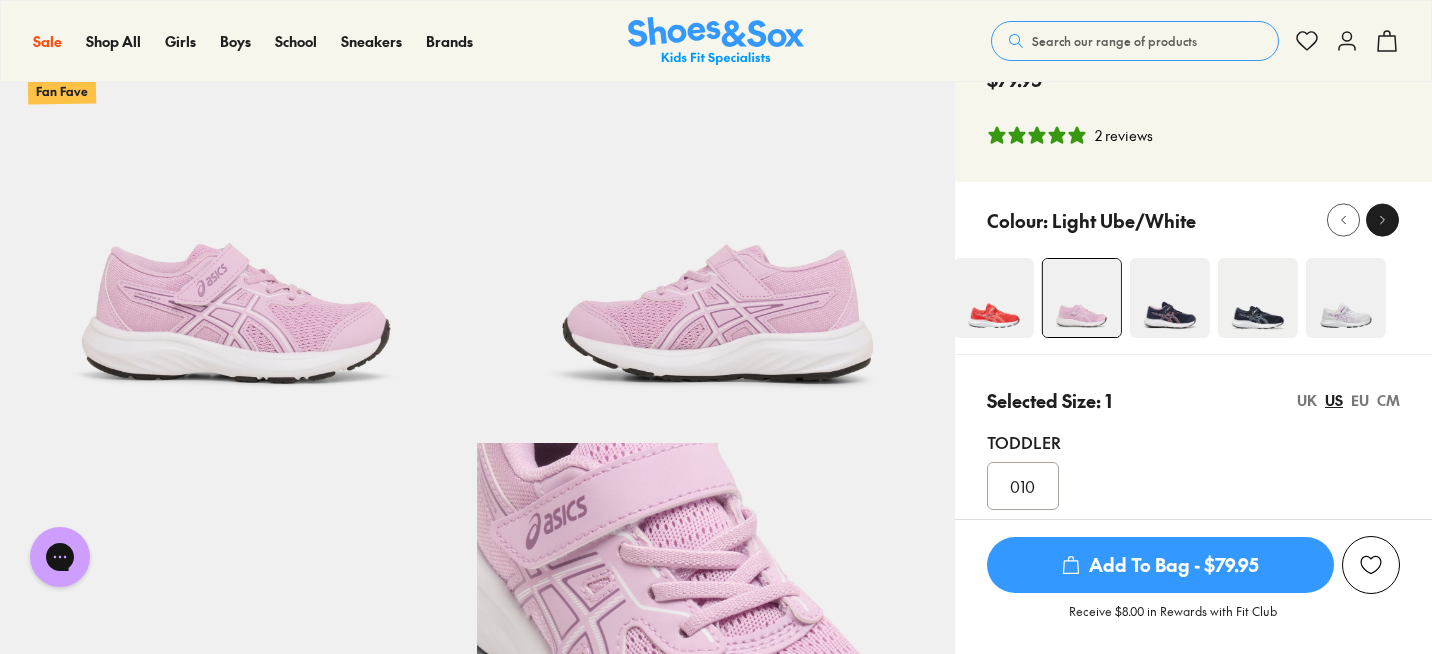 click 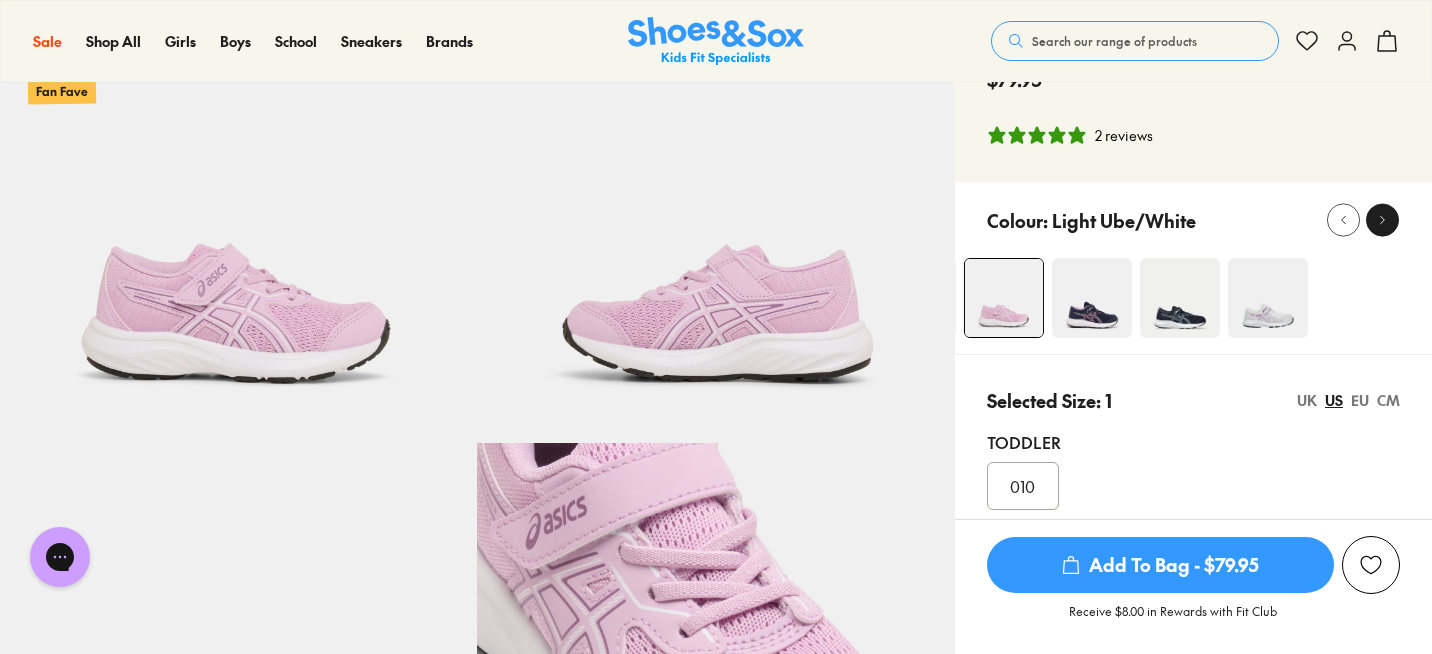 click 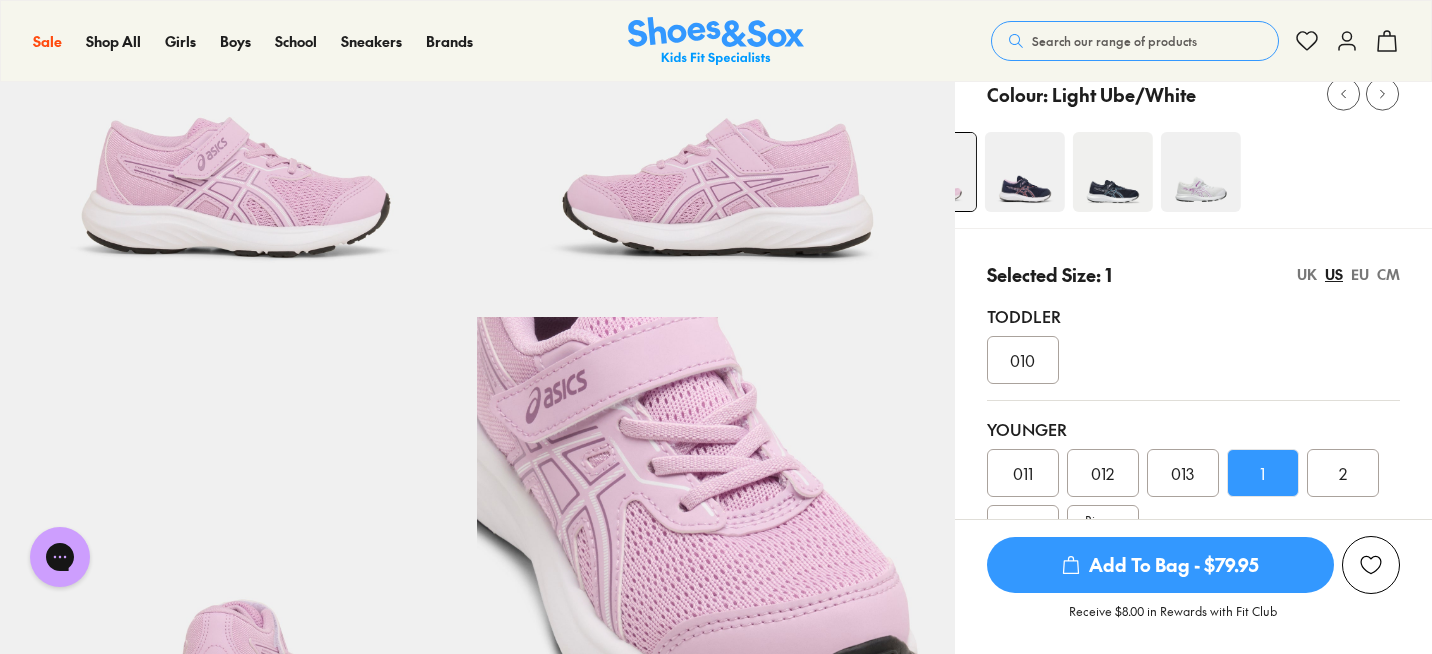 scroll, scrollTop: 281, scrollLeft: 0, axis: vertical 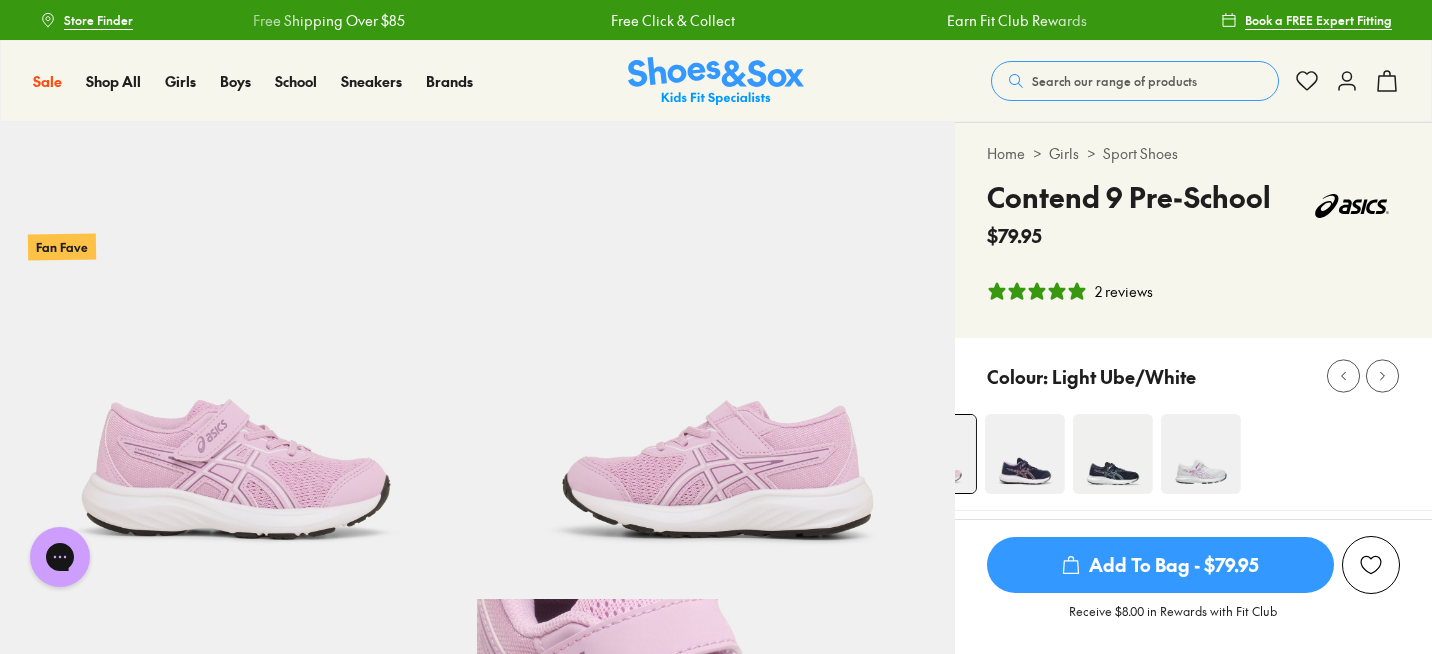click on "Contend 9 Pre-School" at bounding box center (1129, 197) 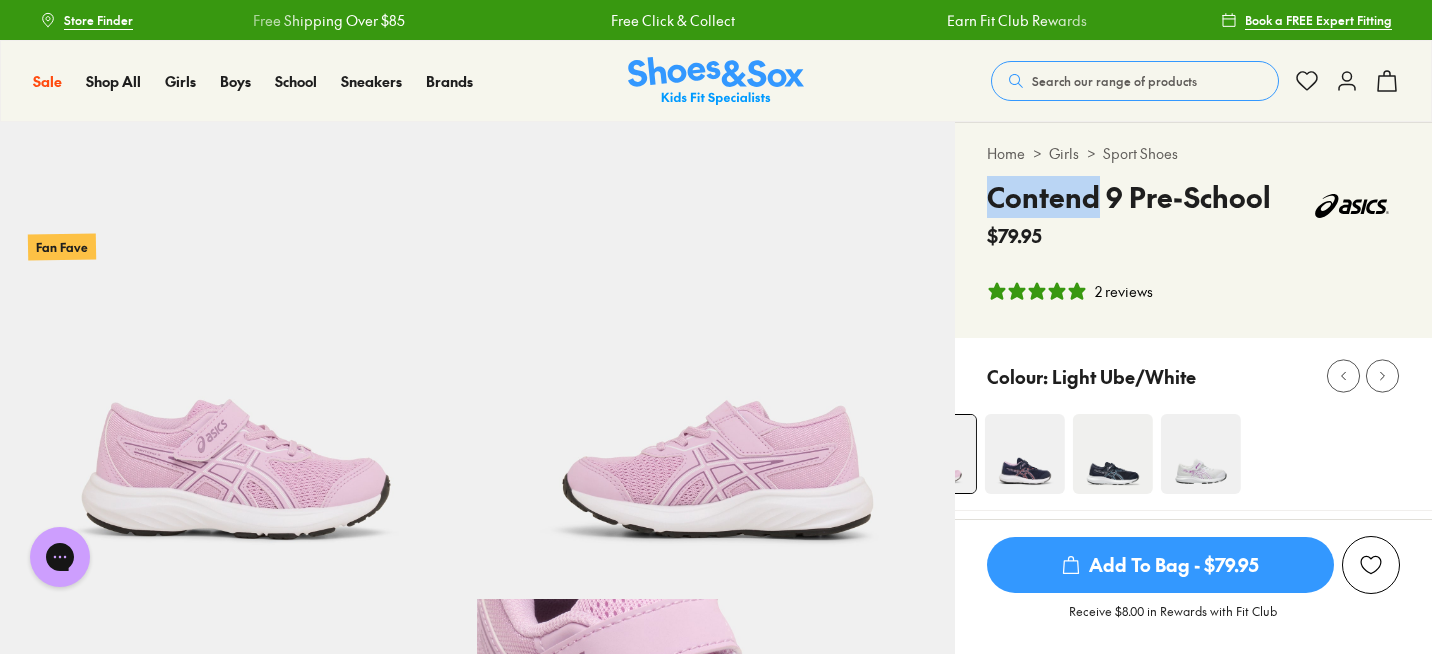 click on "Contend 9 Pre-School" at bounding box center (1129, 197) 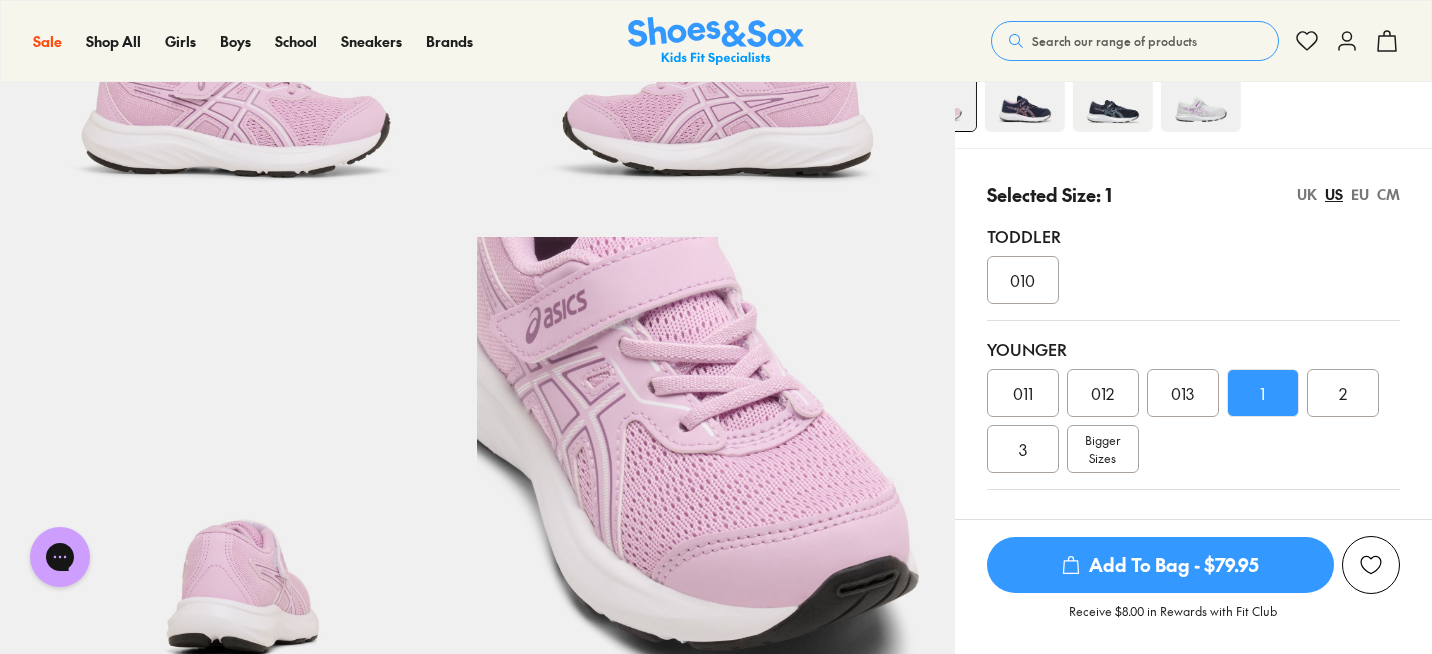 scroll, scrollTop: 368, scrollLeft: 0, axis: vertical 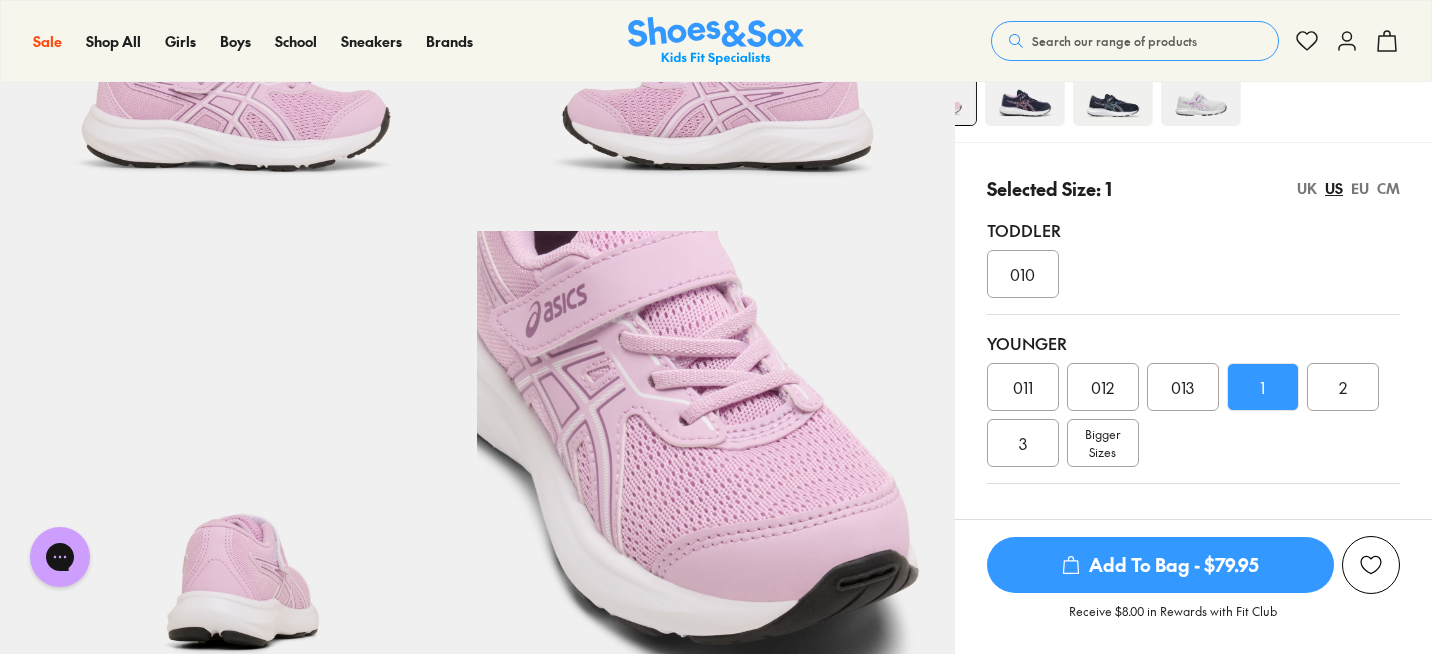 click on "EU" at bounding box center (1360, 188) 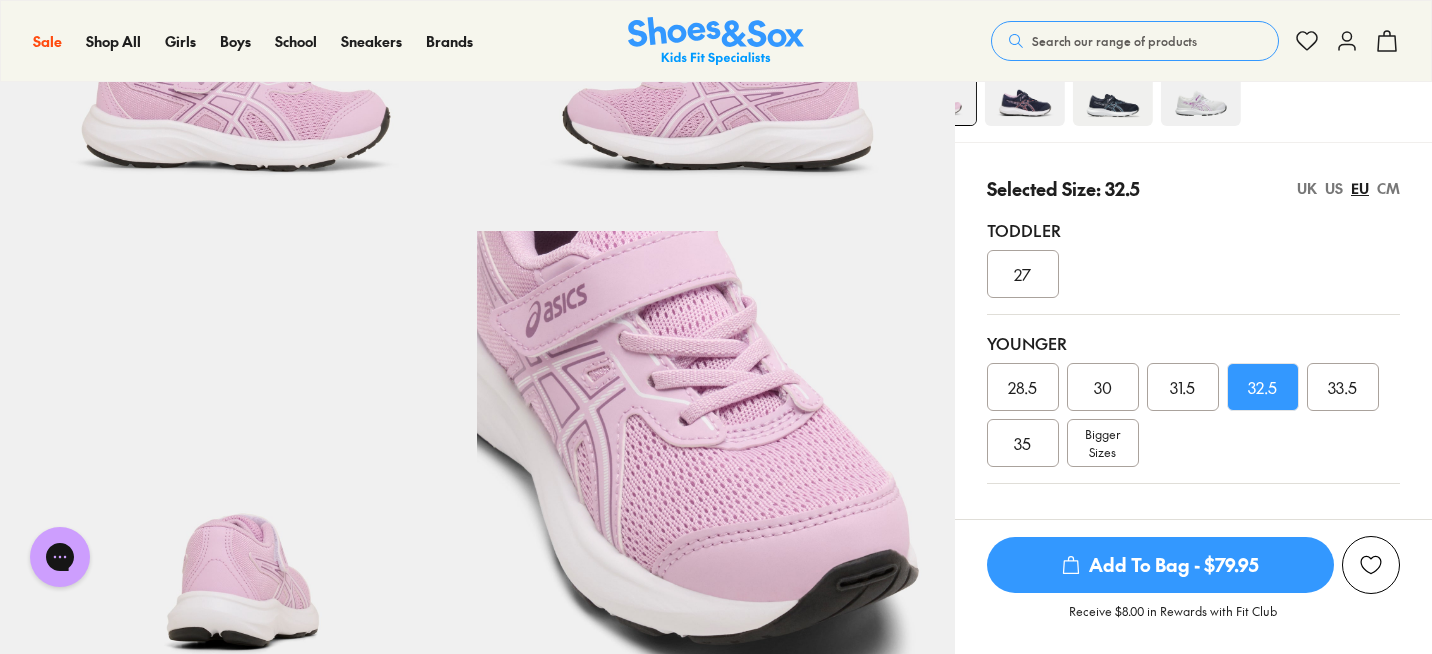 click on "US" at bounding box center (1334, 188) 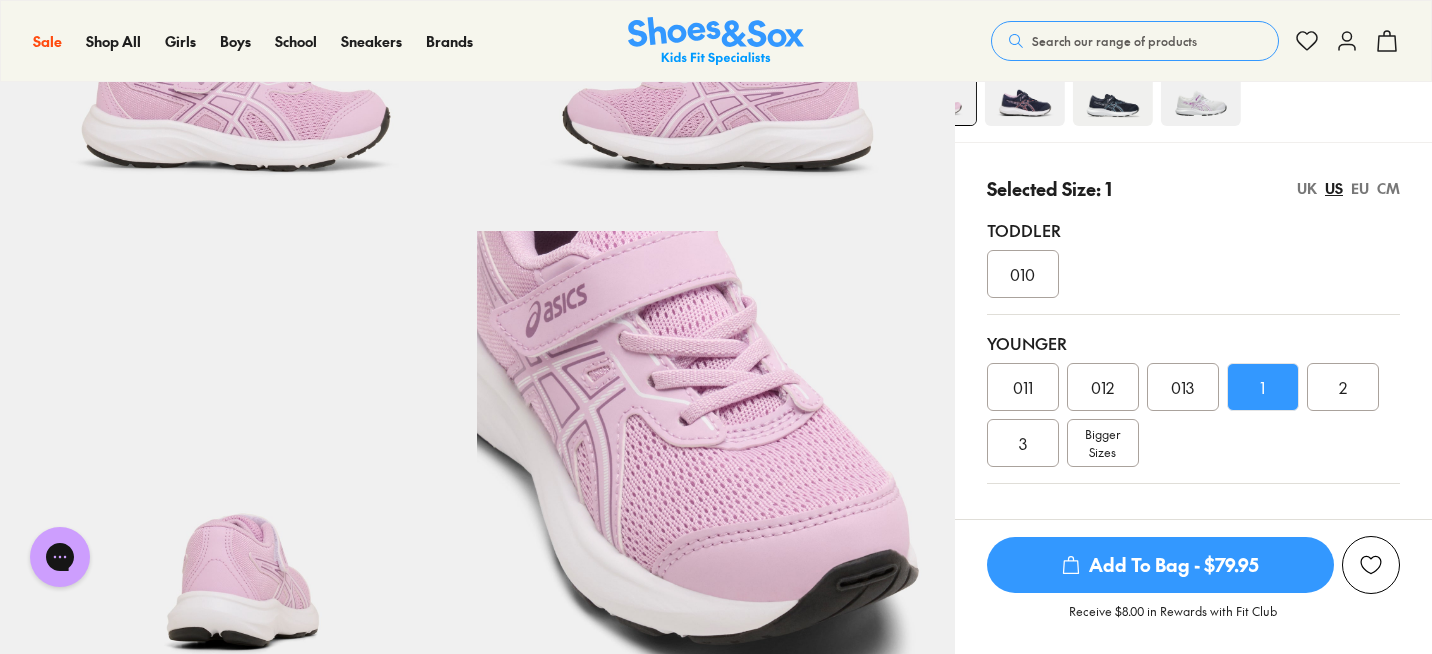 click on "Add To Bag - $79.95" at bounding box center (1160, 565) 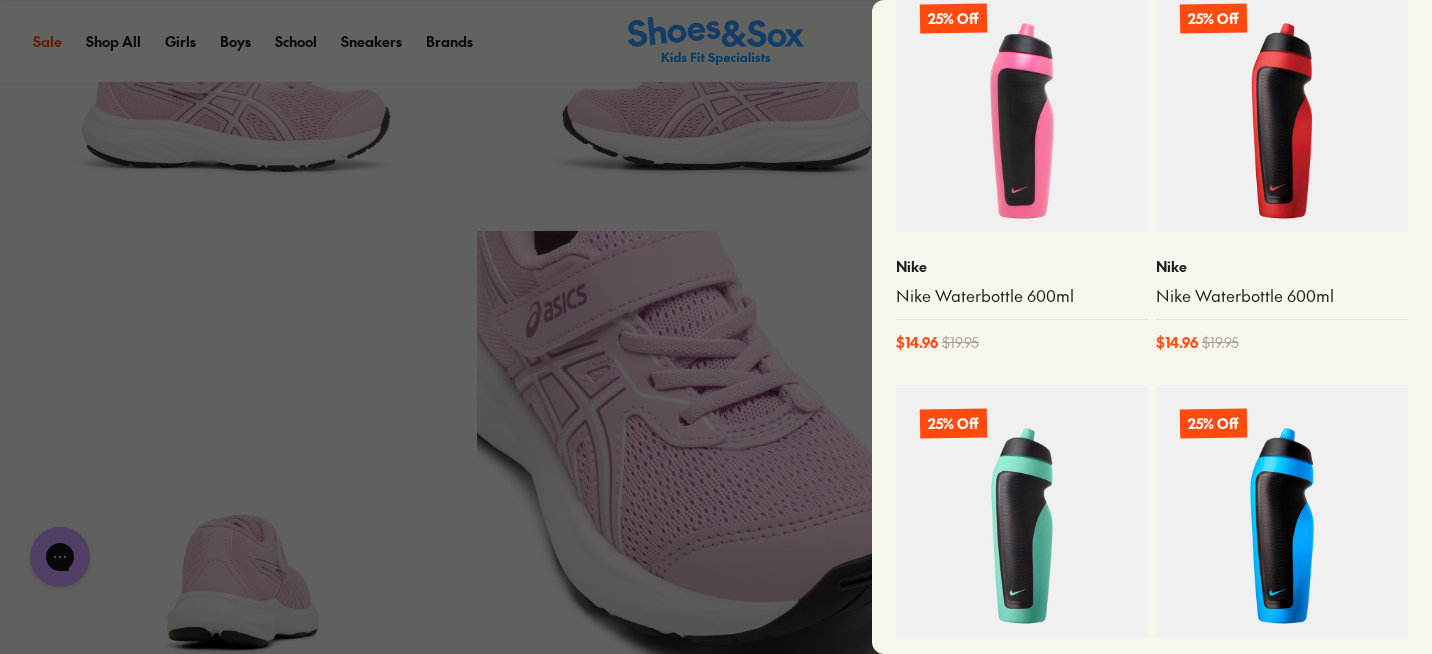 scroll, scrollTop: 1097, scrollLeft: 0, axis: vertical 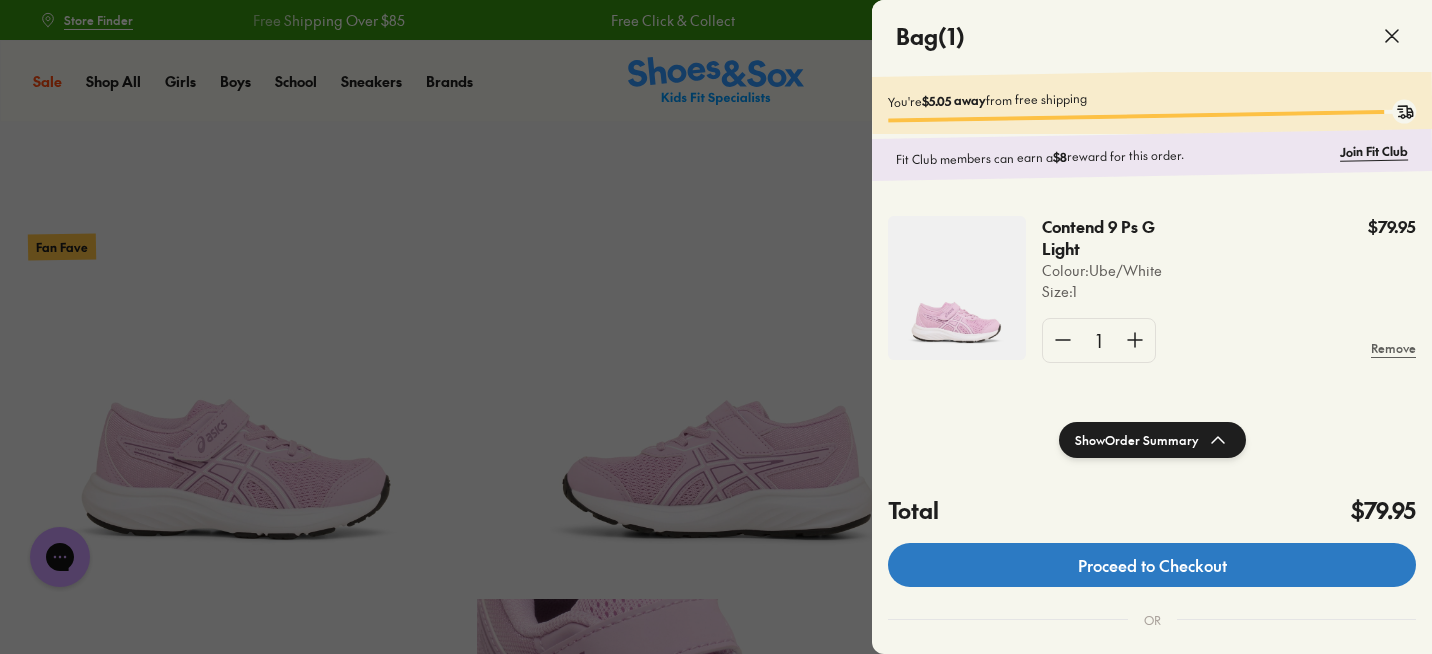 click on "Proceed to Checkout" 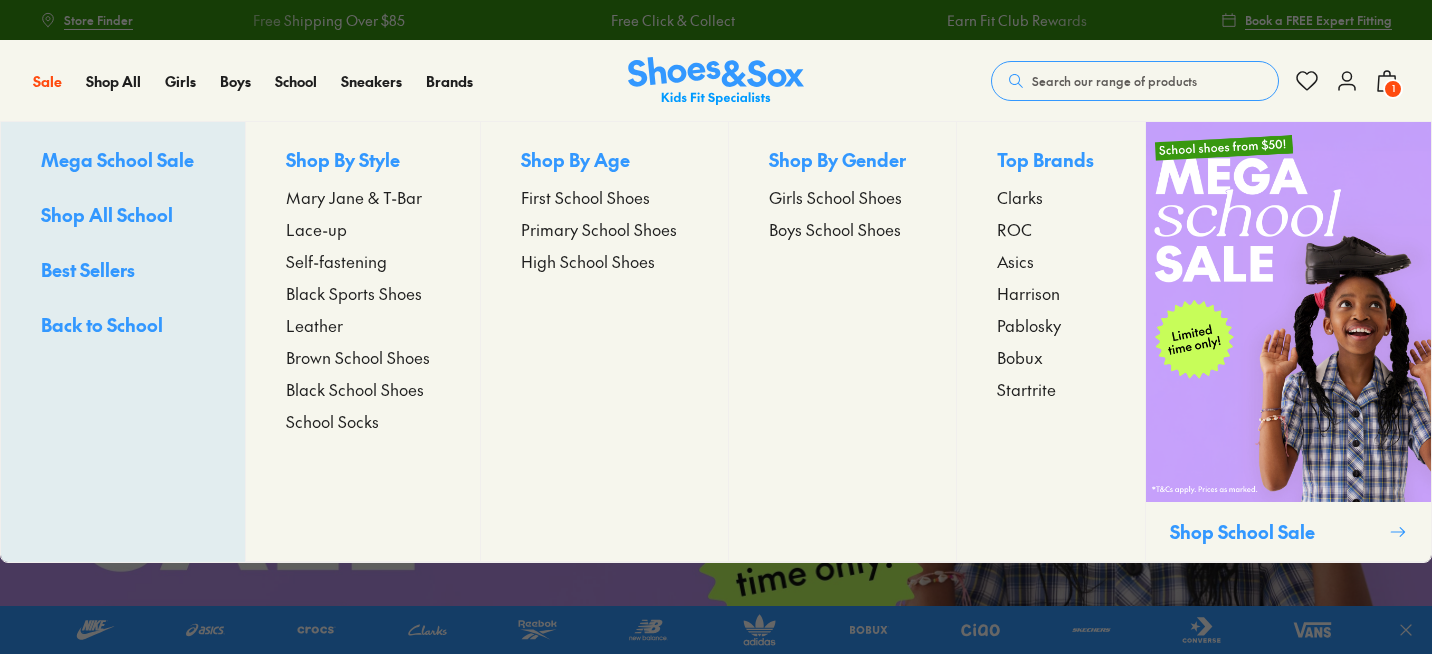 scroll, scrollTop: 0, scrollLeft: 0, axis: both 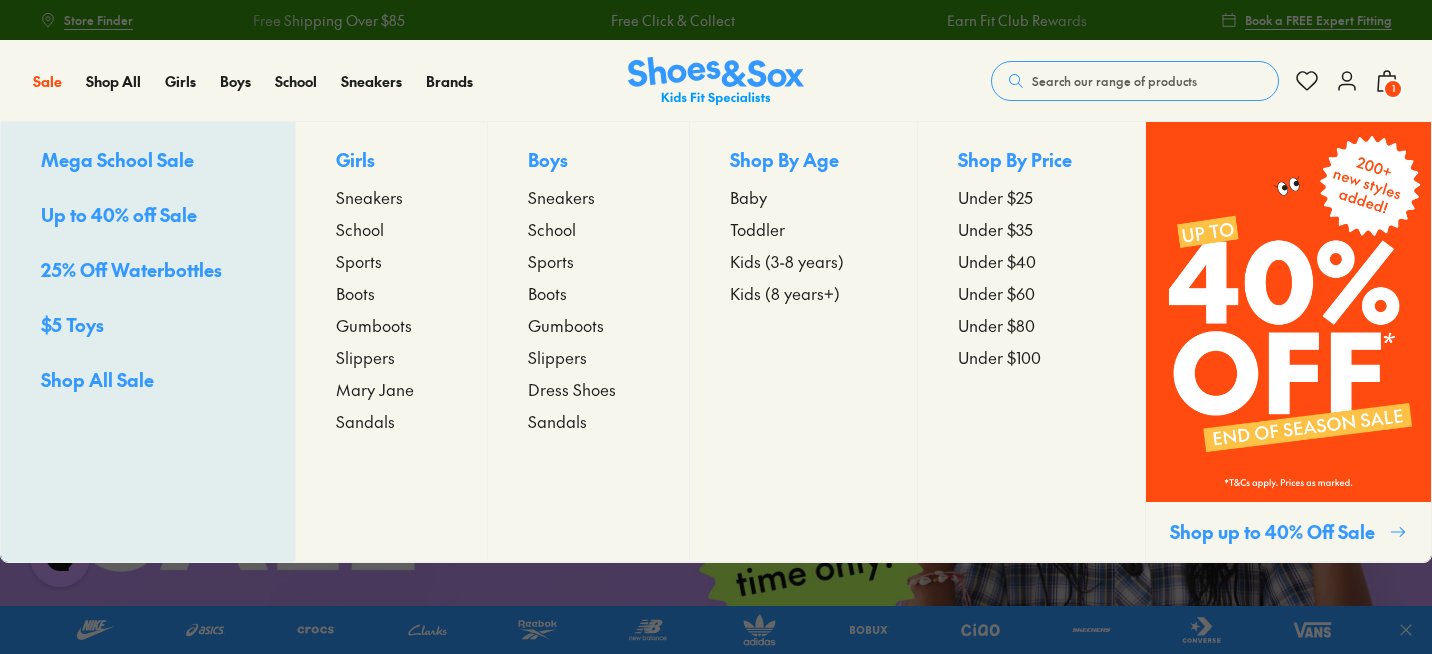 click on "Slippers" at bounding box center [365, 357] 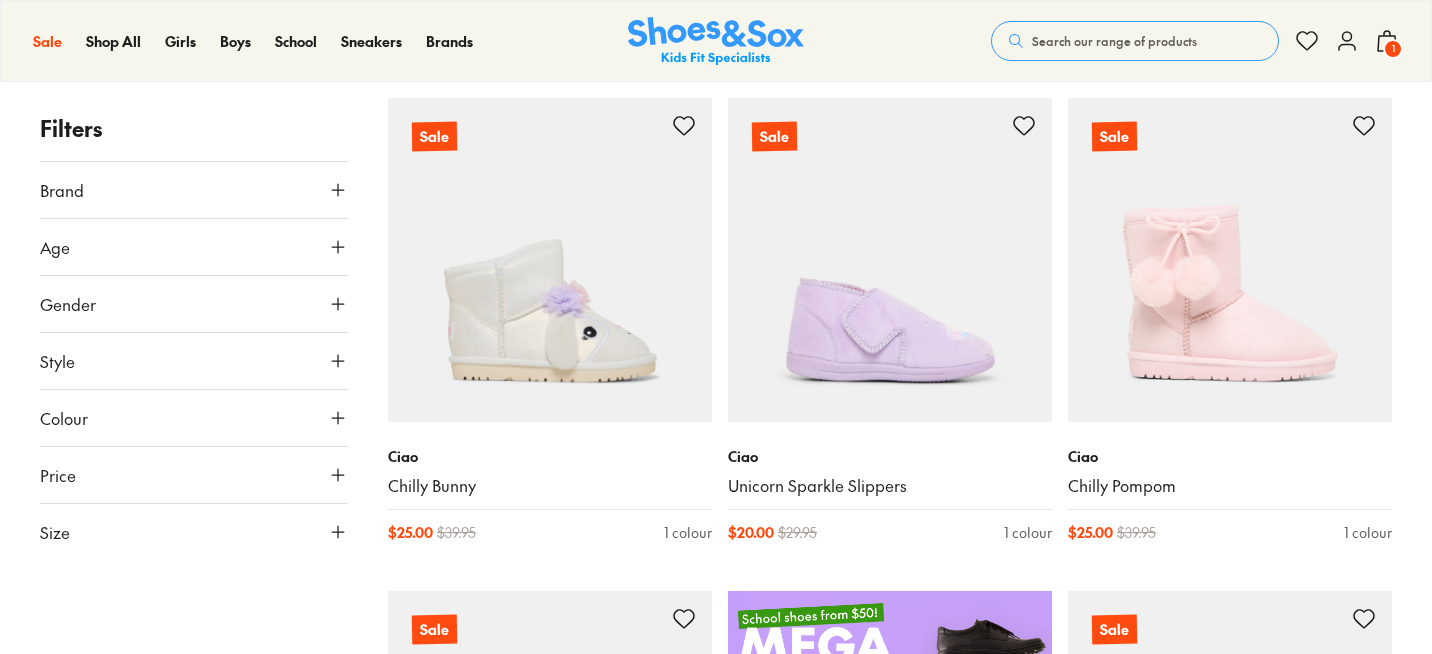 scroll, scrollTop: 306, scrollLeft: 0, axis: vertical 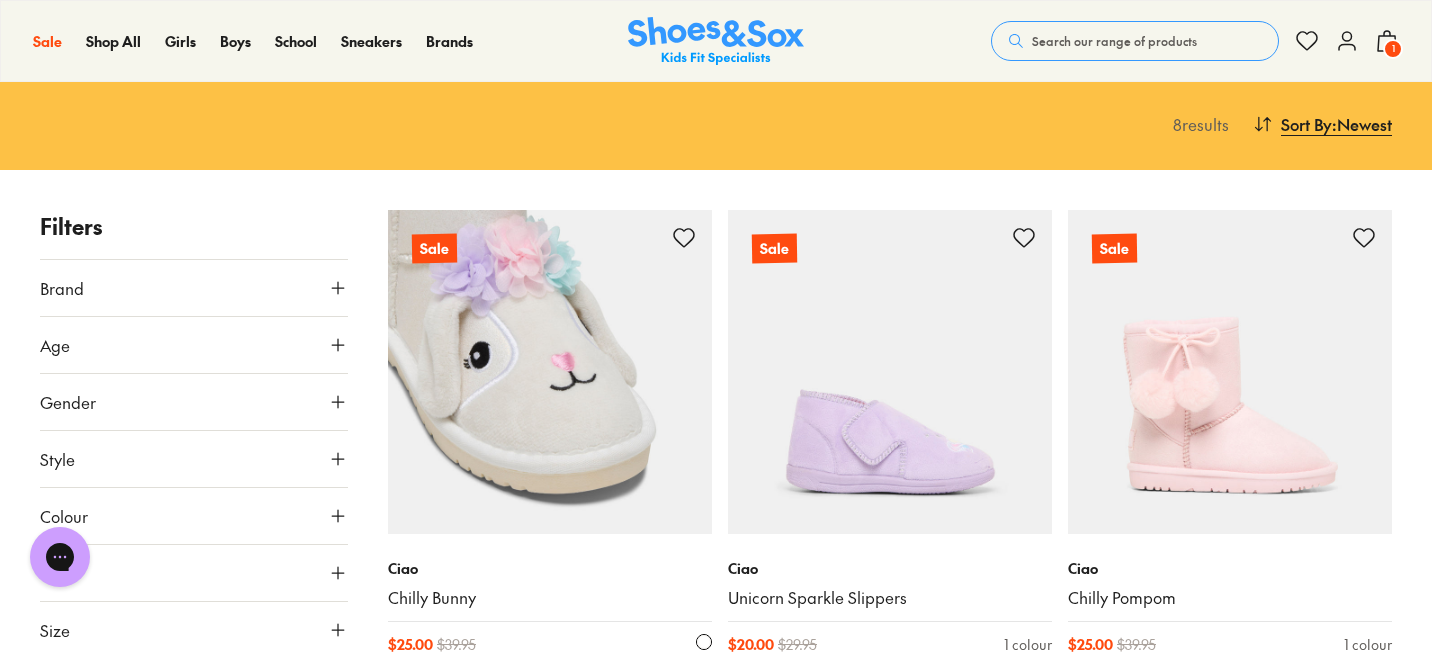 click at bounding box center [550, 372] 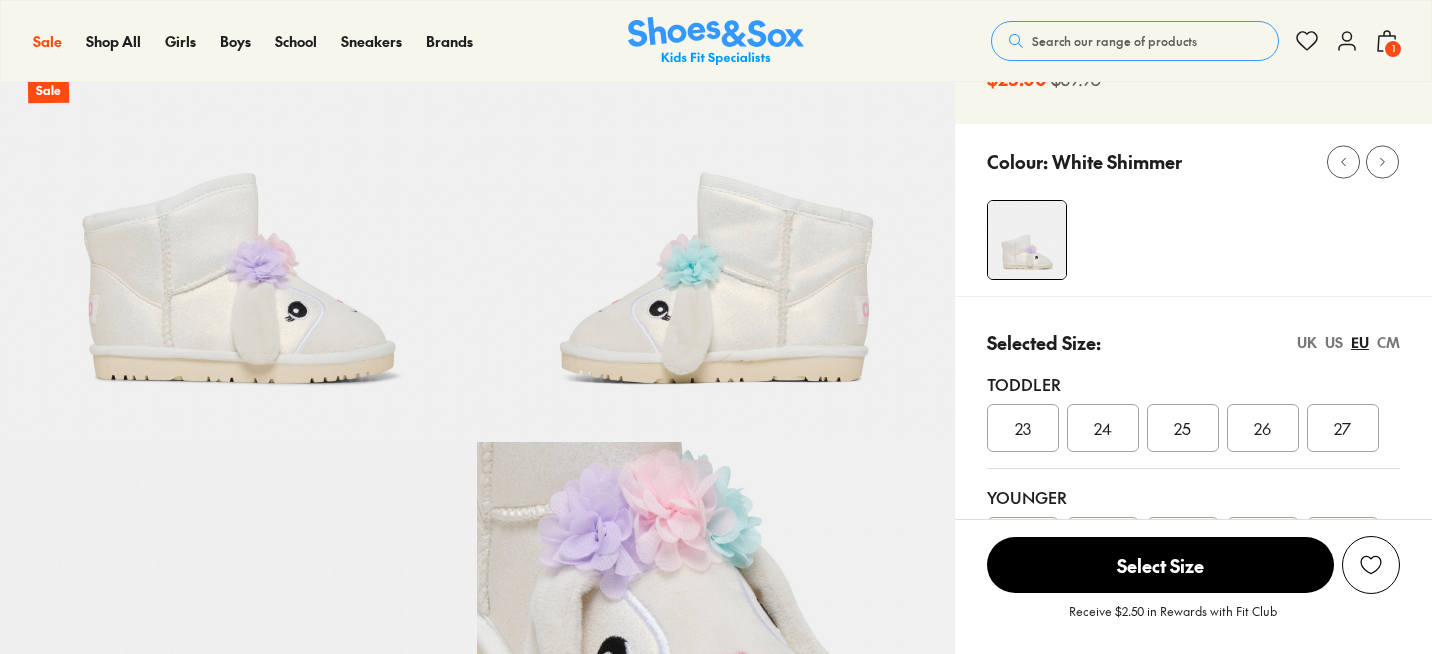 scroll, scrollTop: 157, scrollLeft: 0, axis: vertical 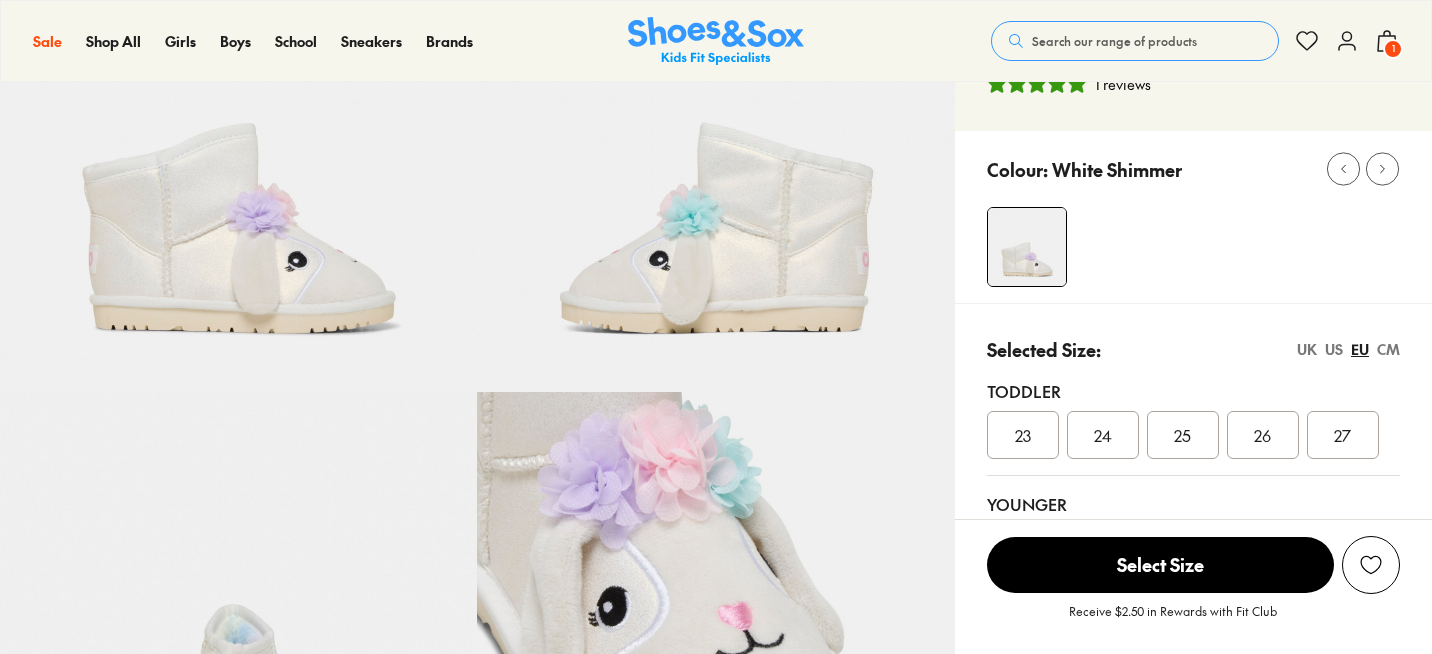 select on "*" 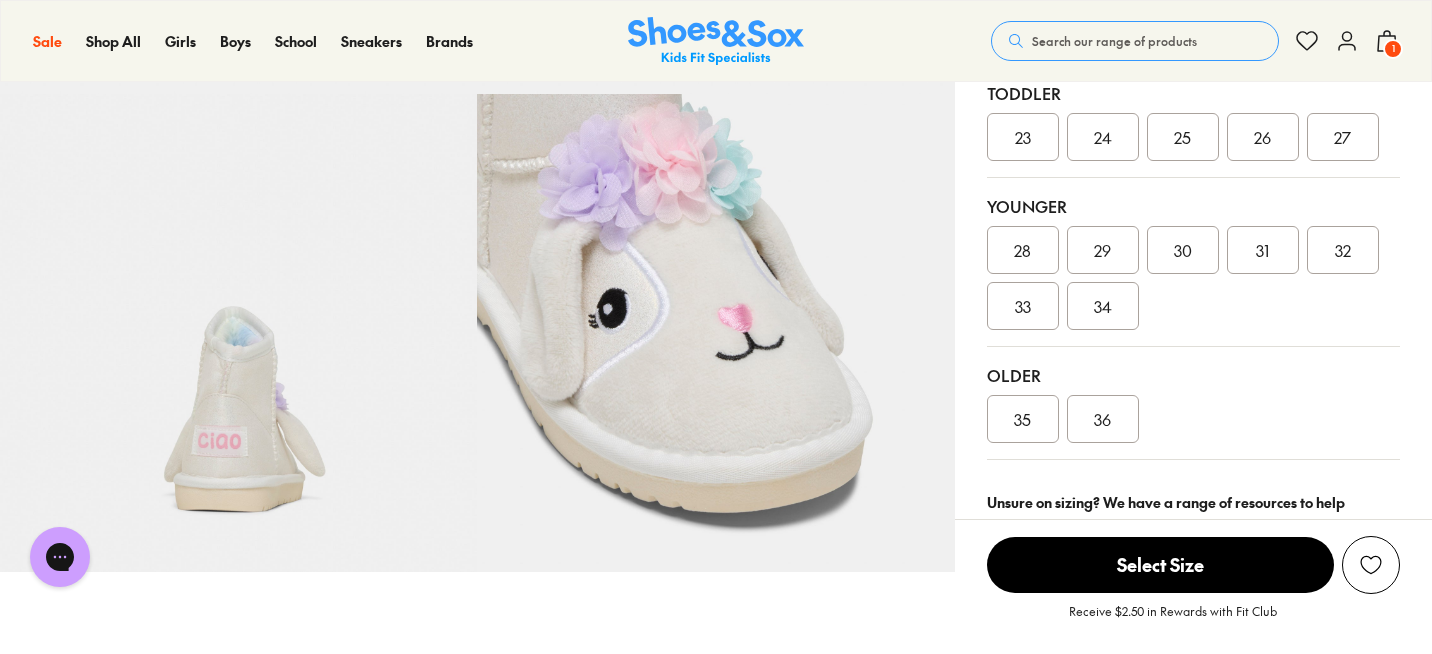 scroll, scrollTop: 0, scrollLeft: 0, axis: both 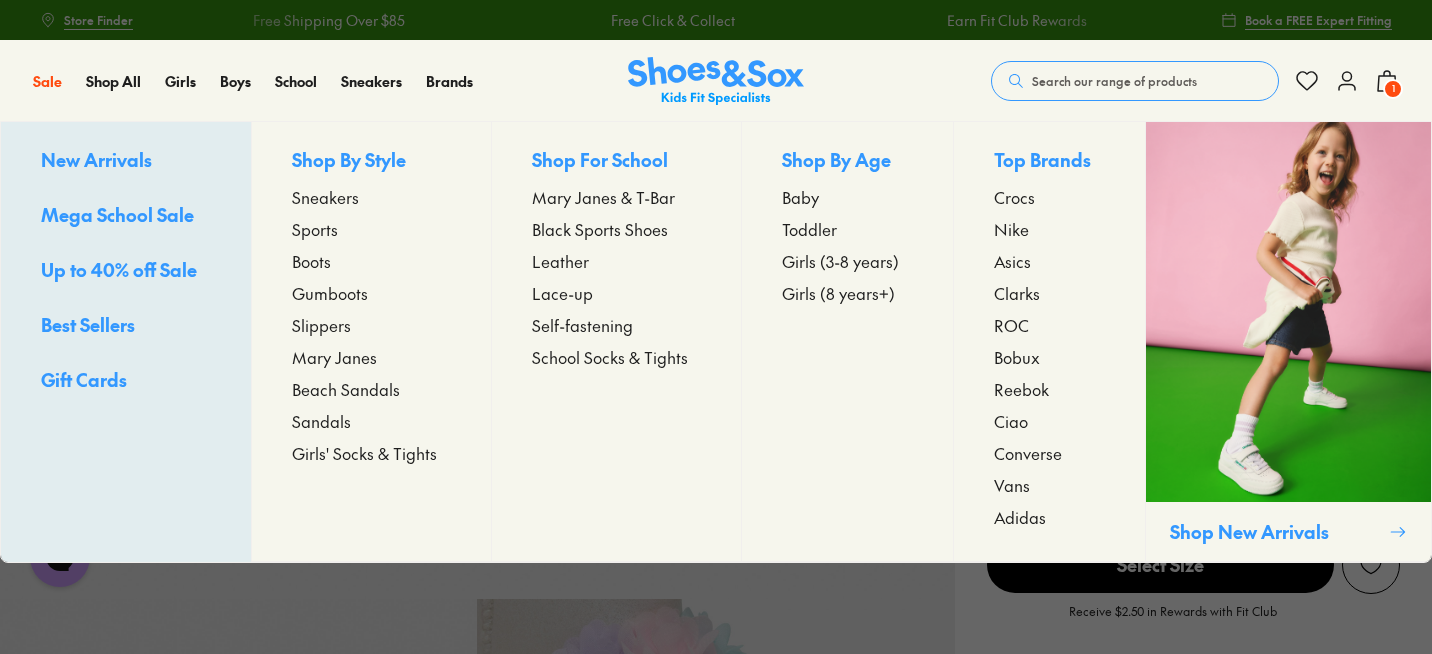 click on "Sandals" at bounding box center [321, 421] 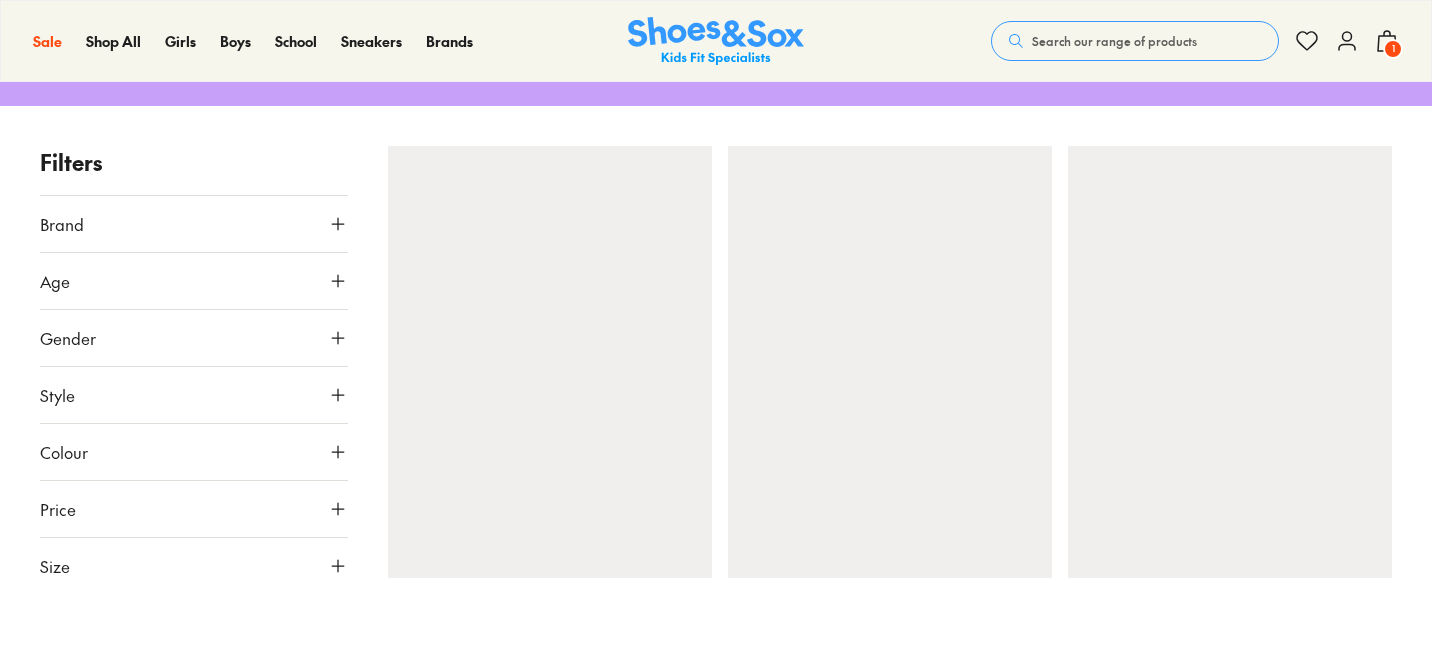 scroll, scrollTop: 297, scrollLeft: 0, axis: vertical 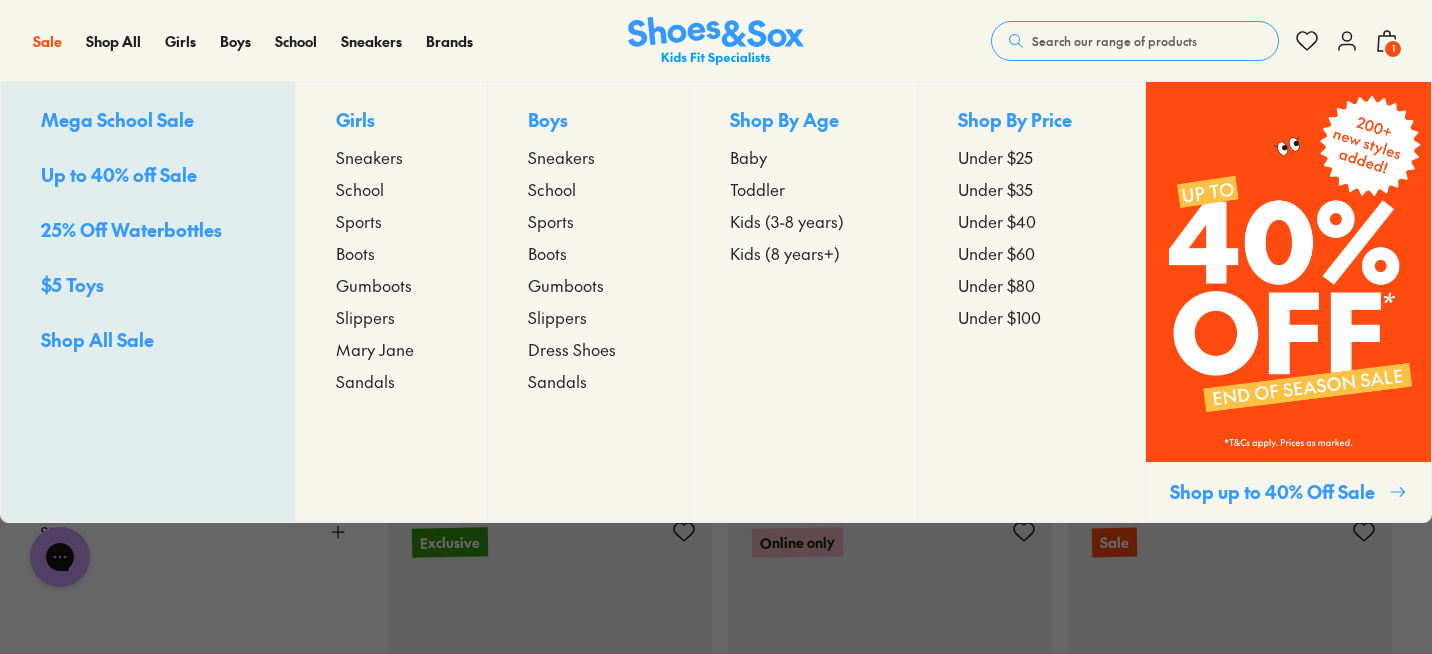 click on "Sandals" at bounding box center (365, 381) 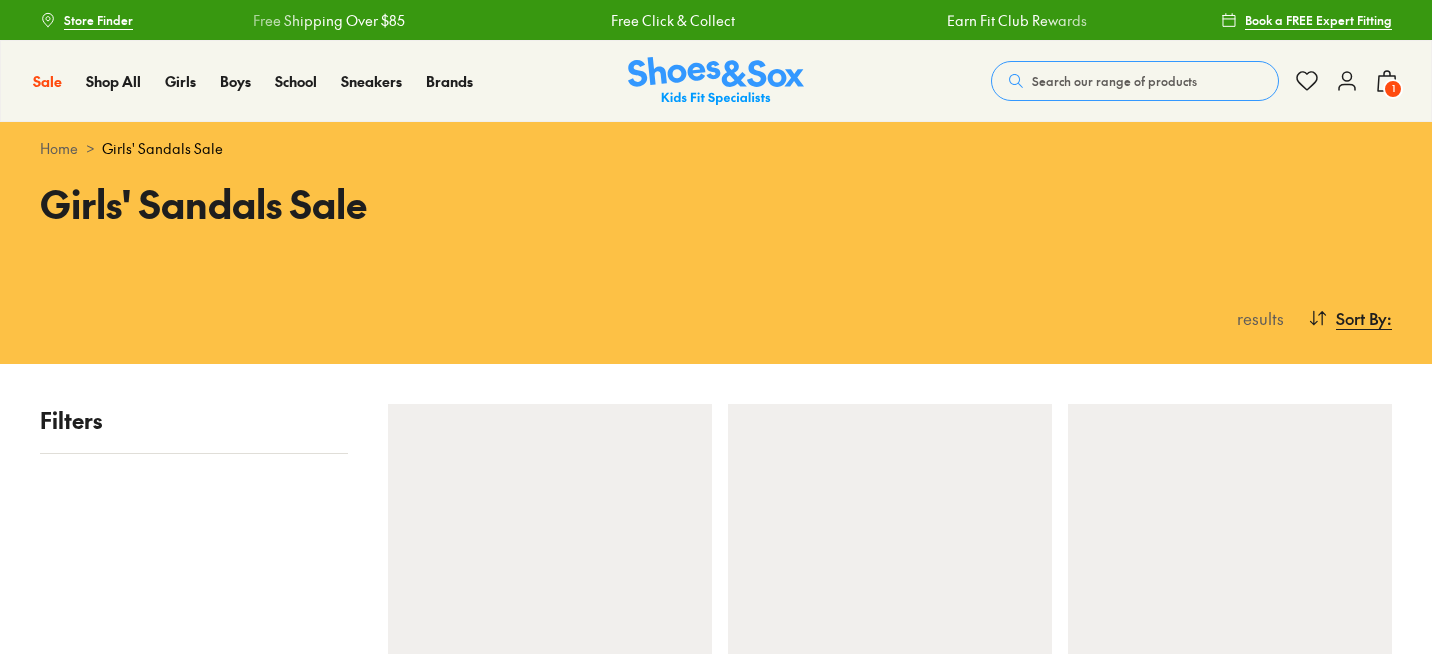 scroll, scrollTop: 0, scrollLeft: 0, axis: both 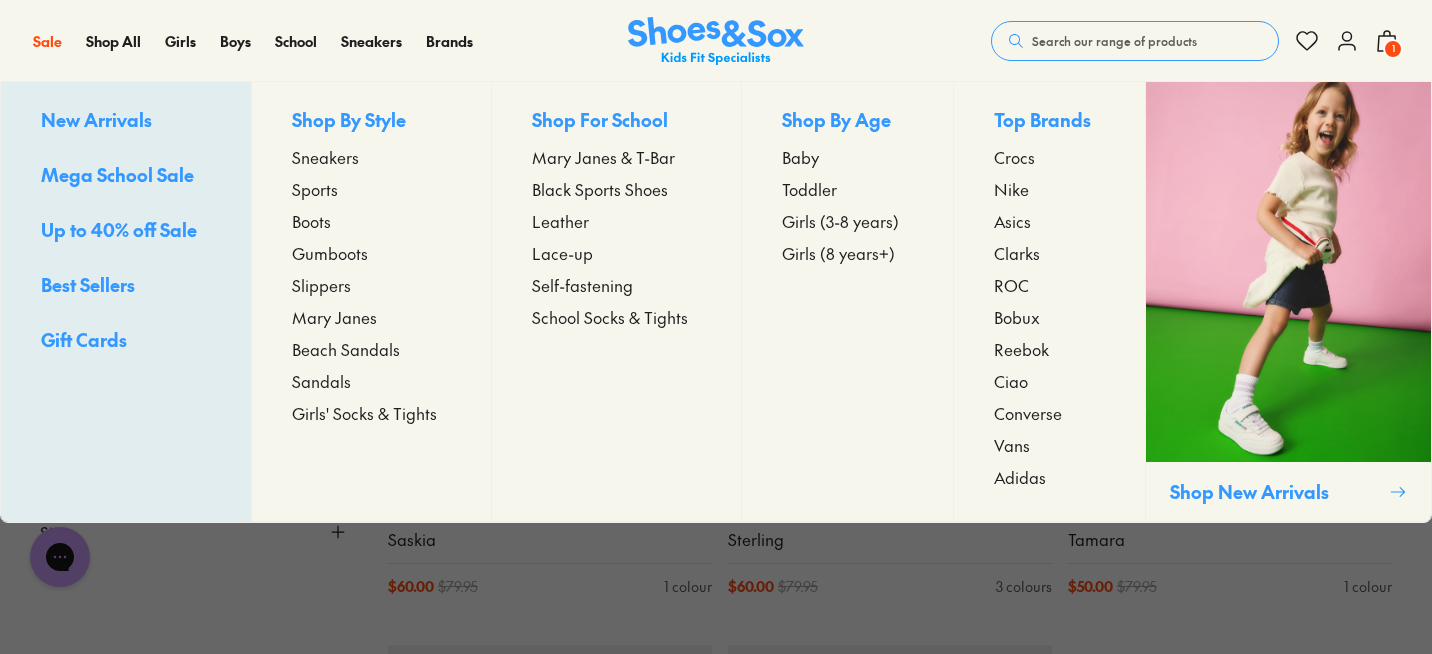 click on "Mary Janes" at bounding box center (334, 317) 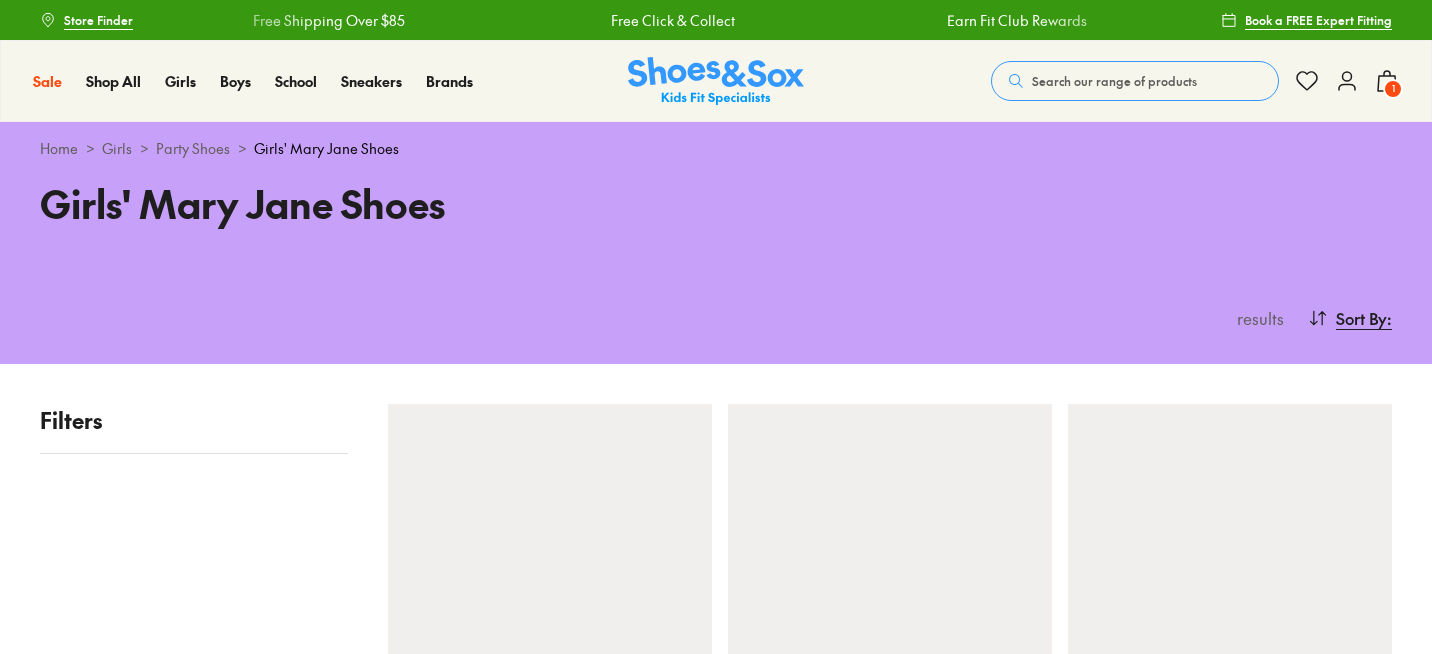 scroll, scrollTop: 0, scrollLeft: 0, axis: both 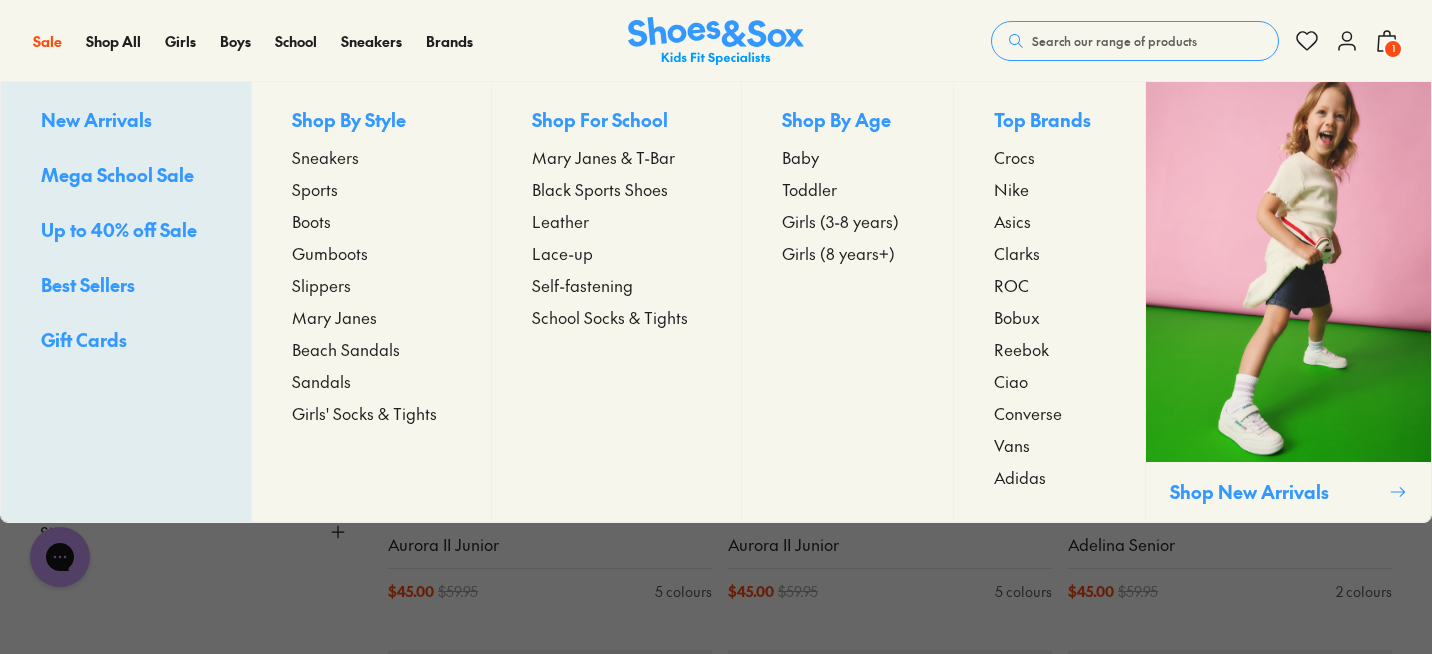 click on "Girls' Socks & Tights" at bounding box center [364, 413] 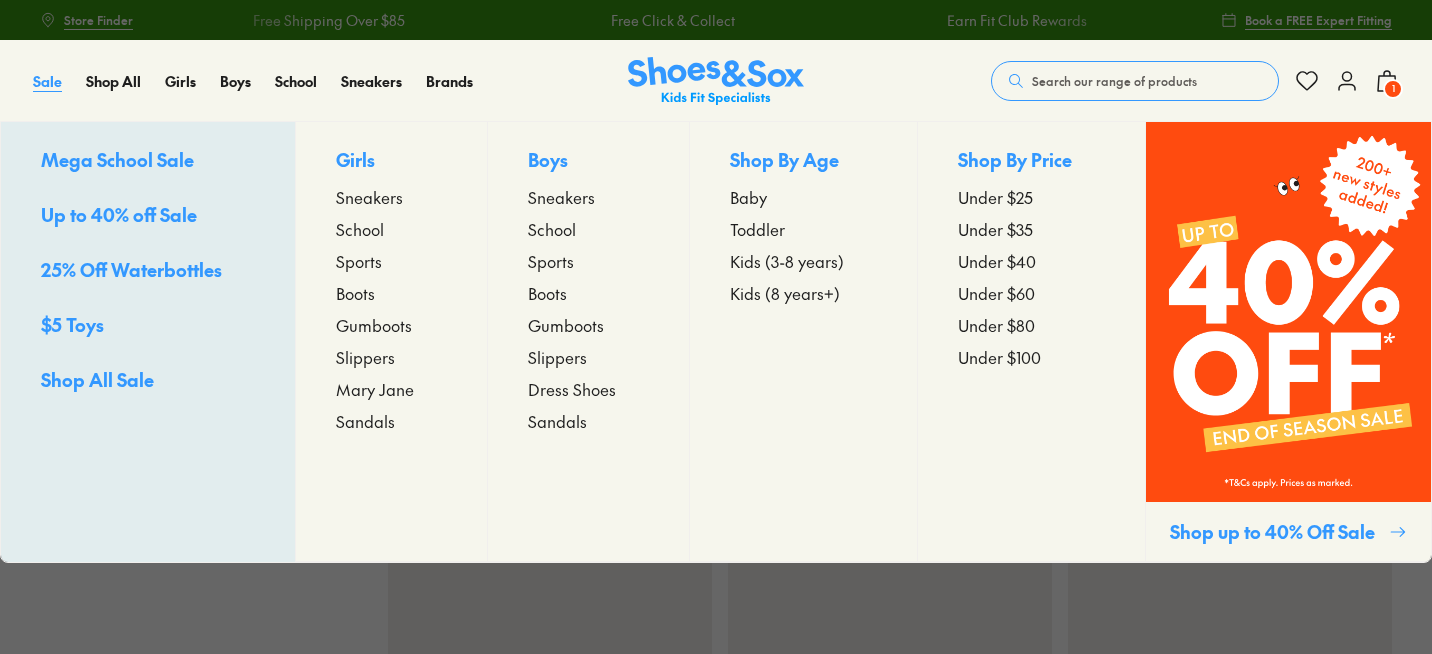 scroll, scrollTop: 0, scrollLeft: 0, axis: both 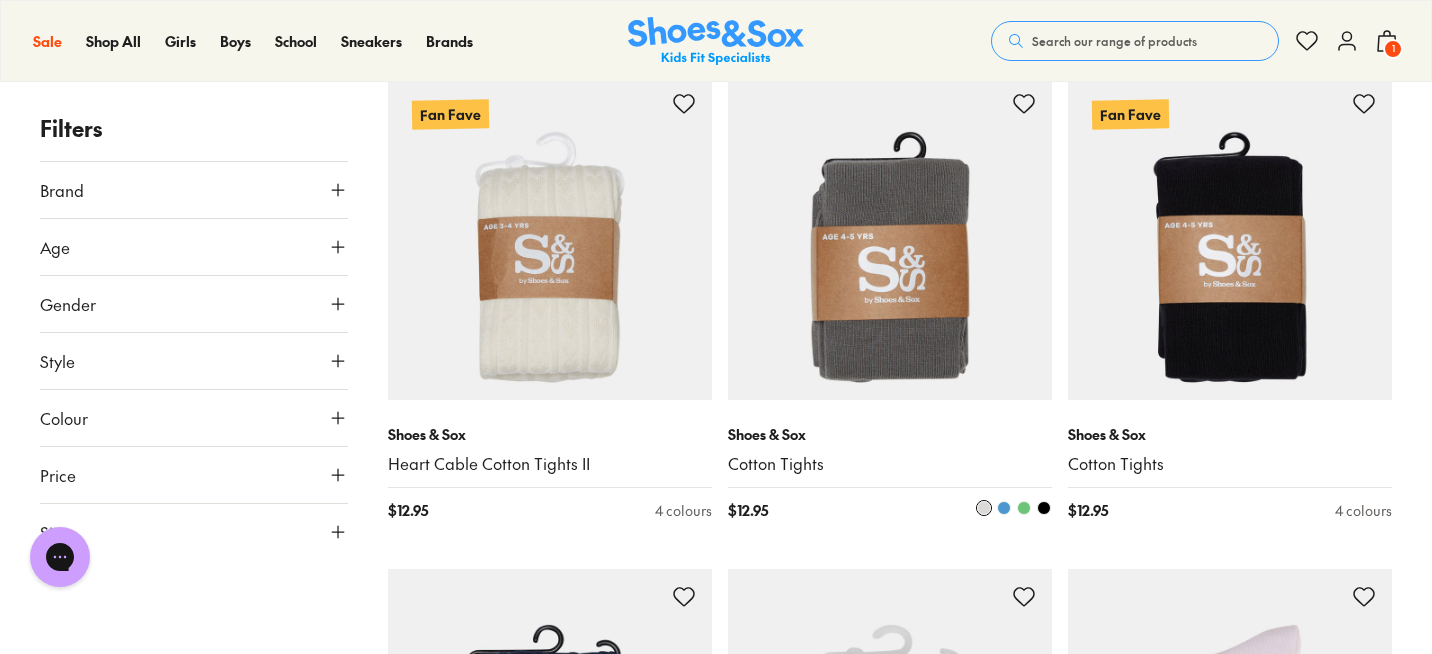 click at bounding box center (1004, 508) 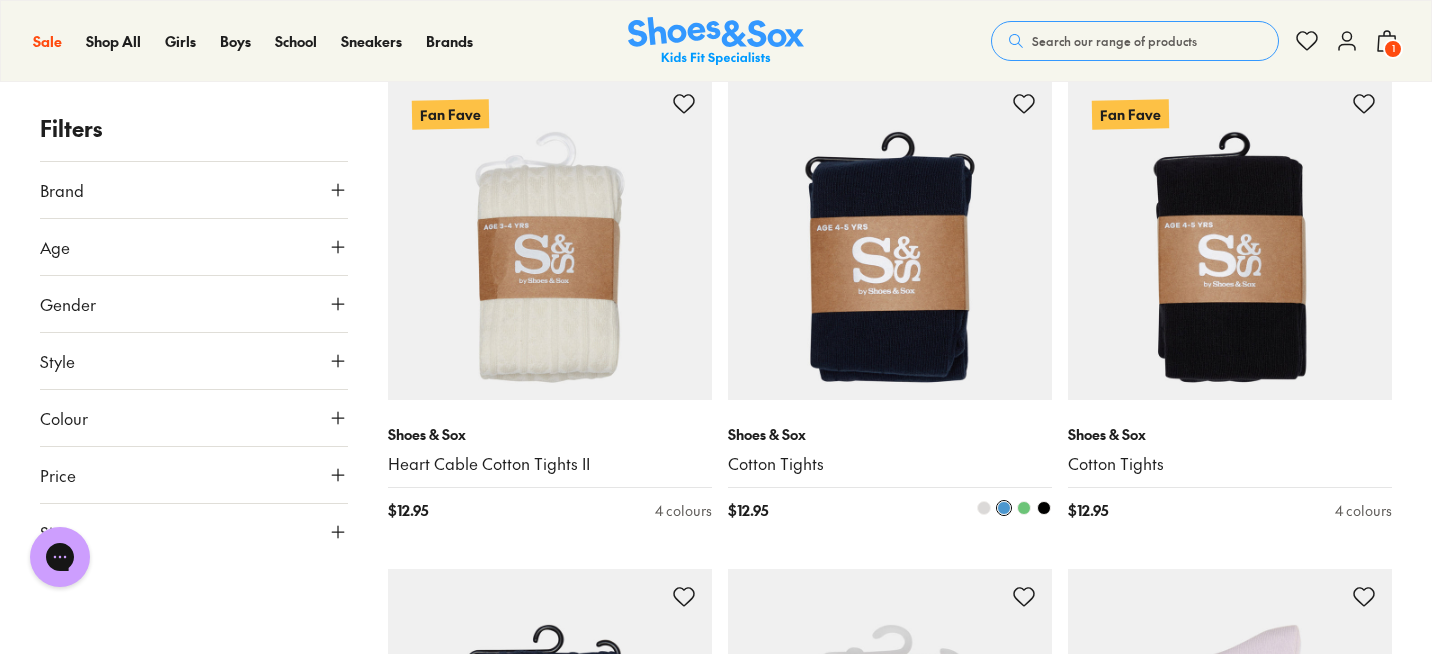 click at bounding box center [1024, 508] 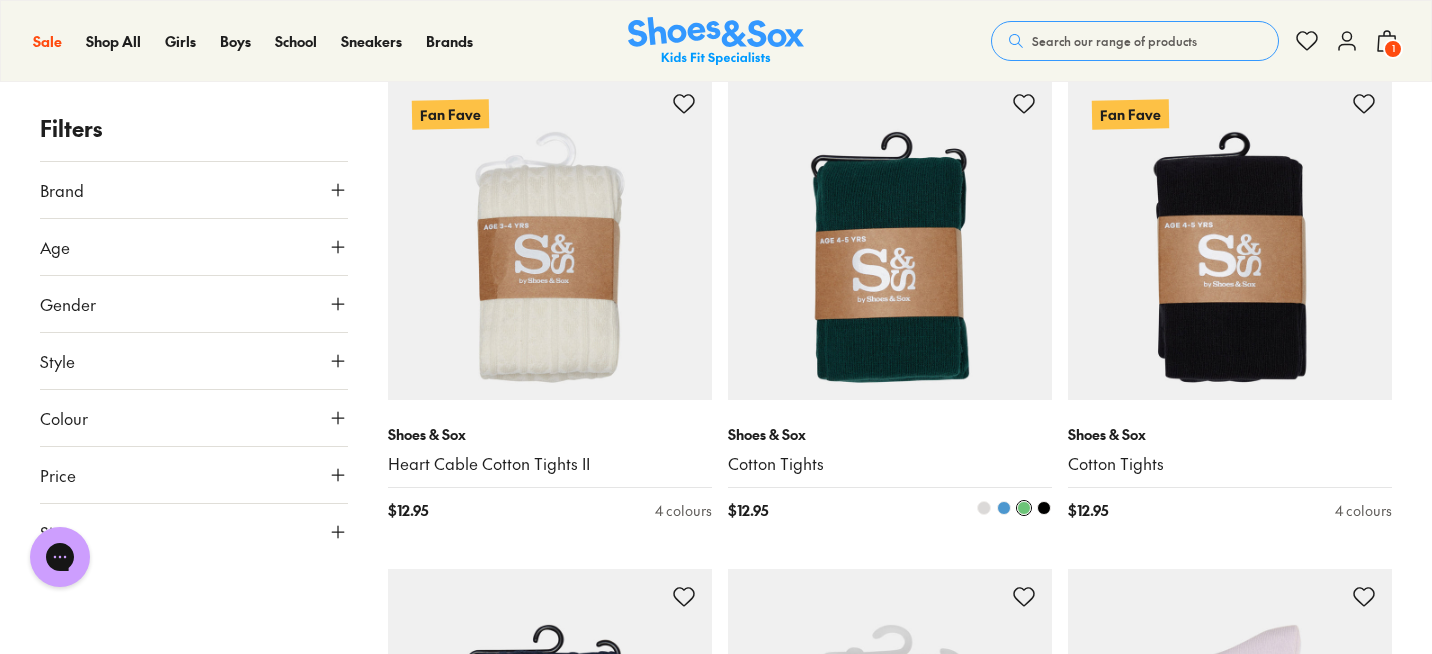 click at bounding box center [1004, 508] 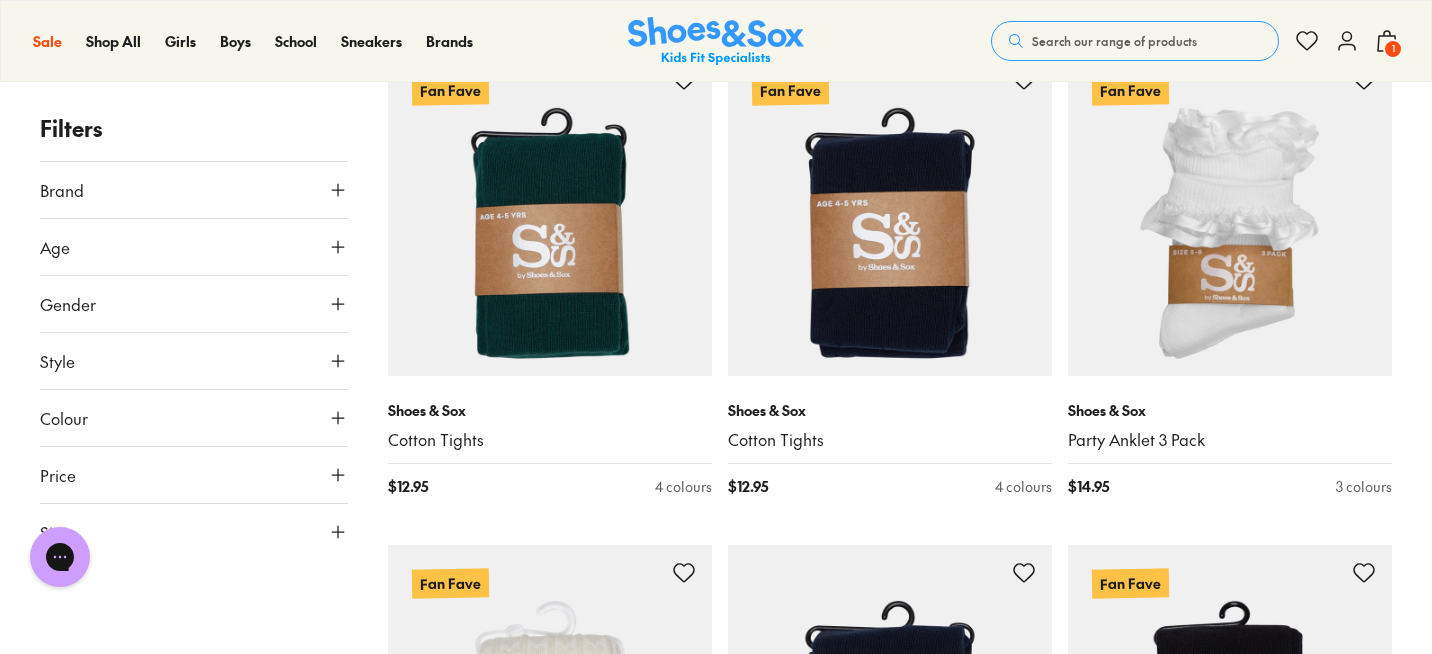 scroll, scrollTop: 5295, scrollLeft: 0, axis: vertical 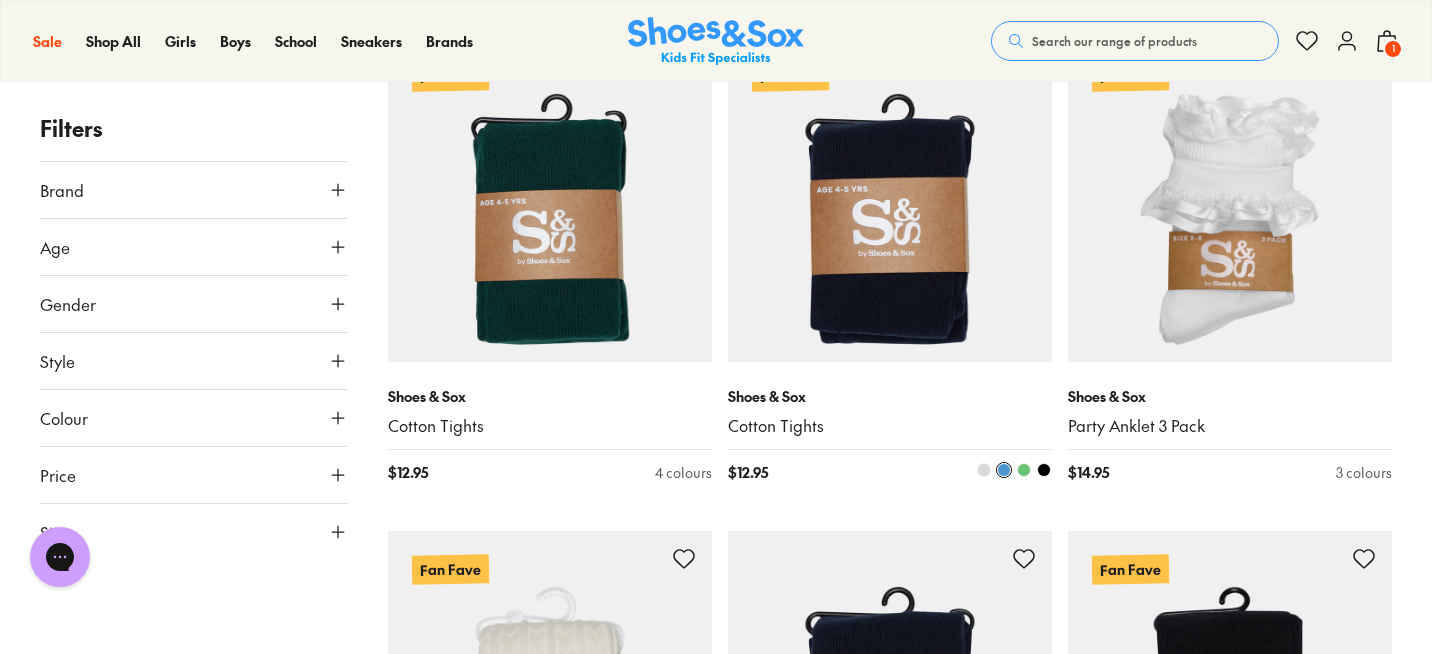 click at bounding box center (1004, 470) 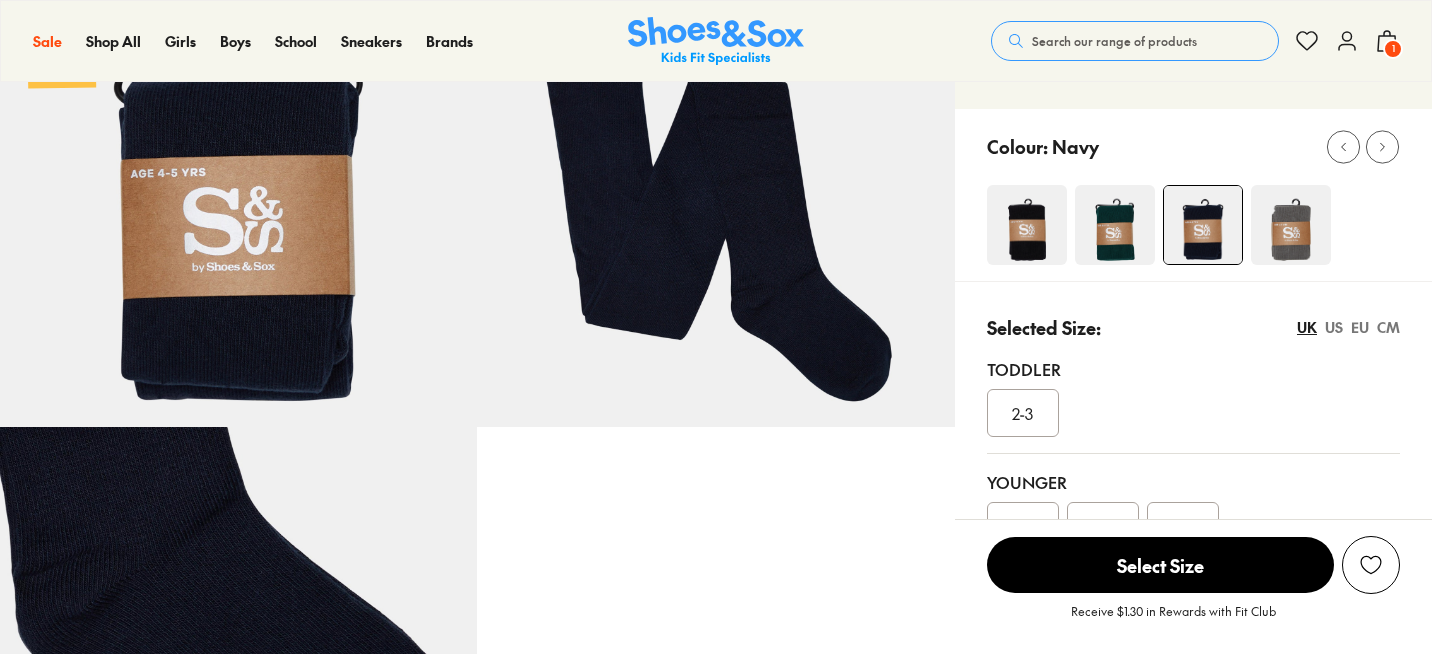 scroll, scrollTop: 466, scrollLeft: 0, axis: vertical 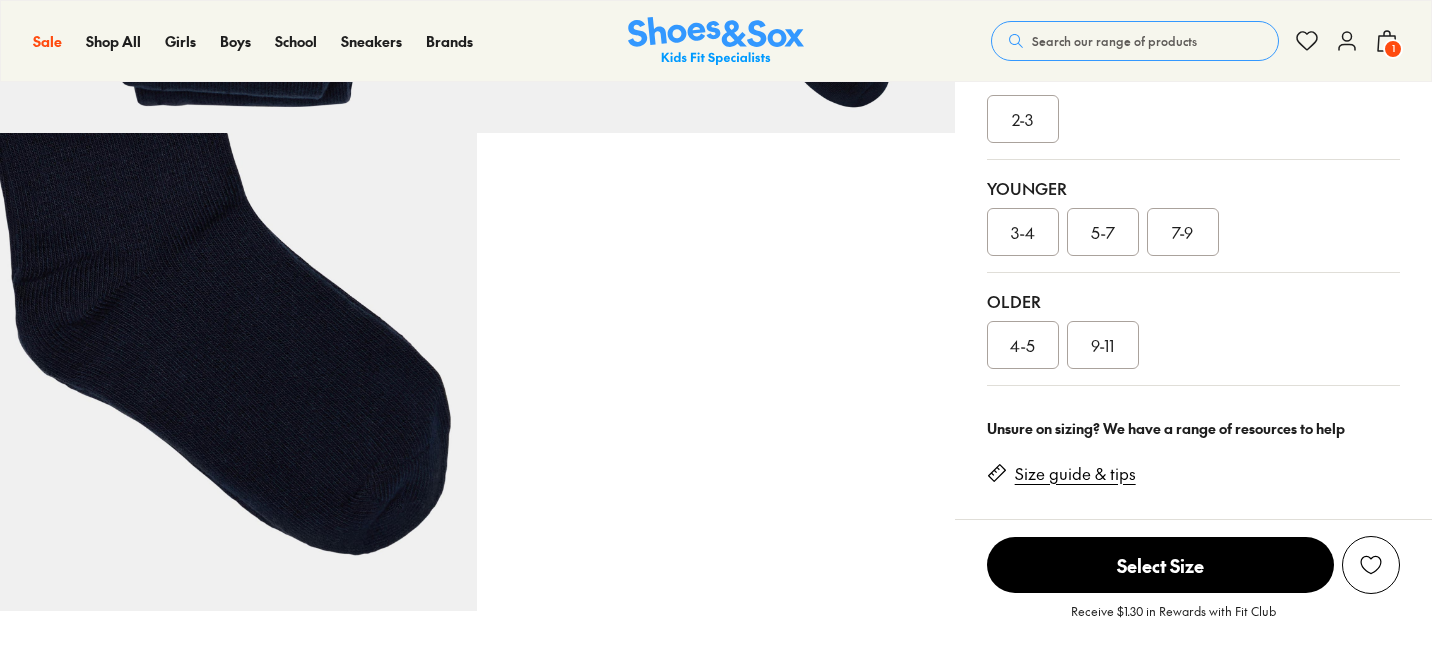 click on "Younger 3-4 5-7 7-9" at bounding box center (1193, 216) 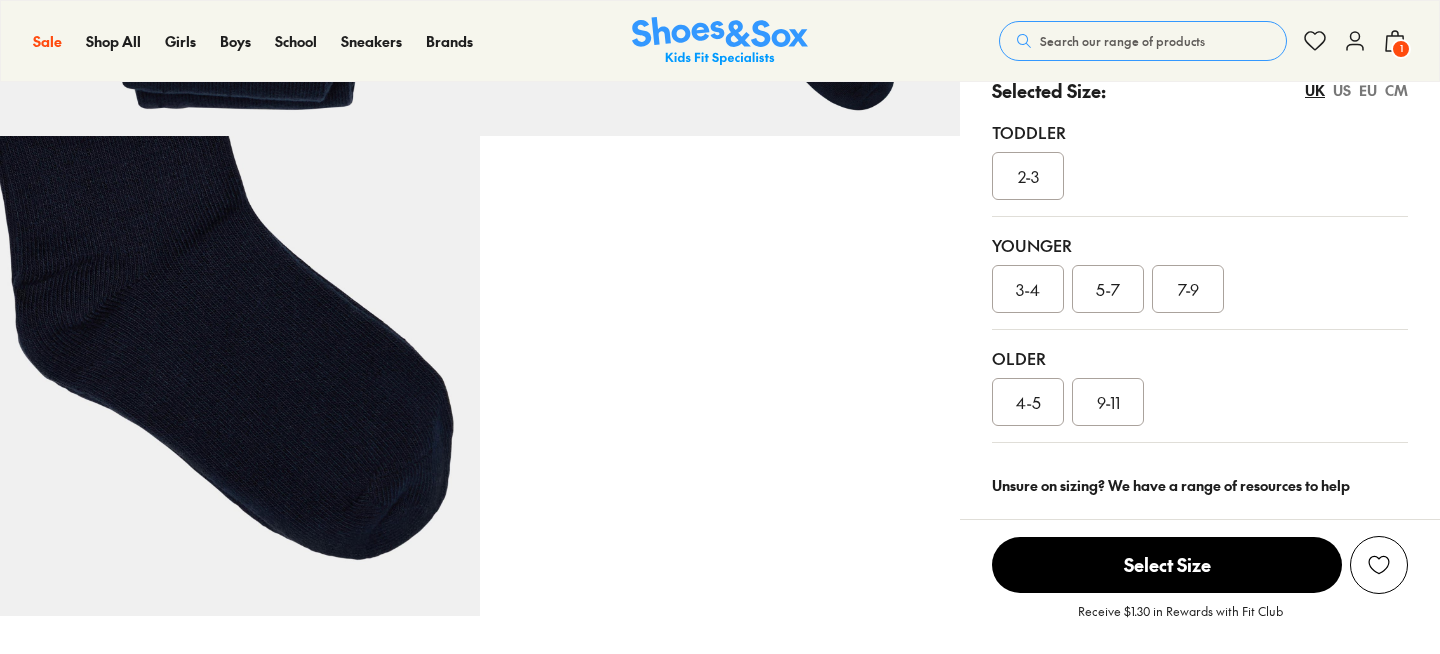 select on "*" 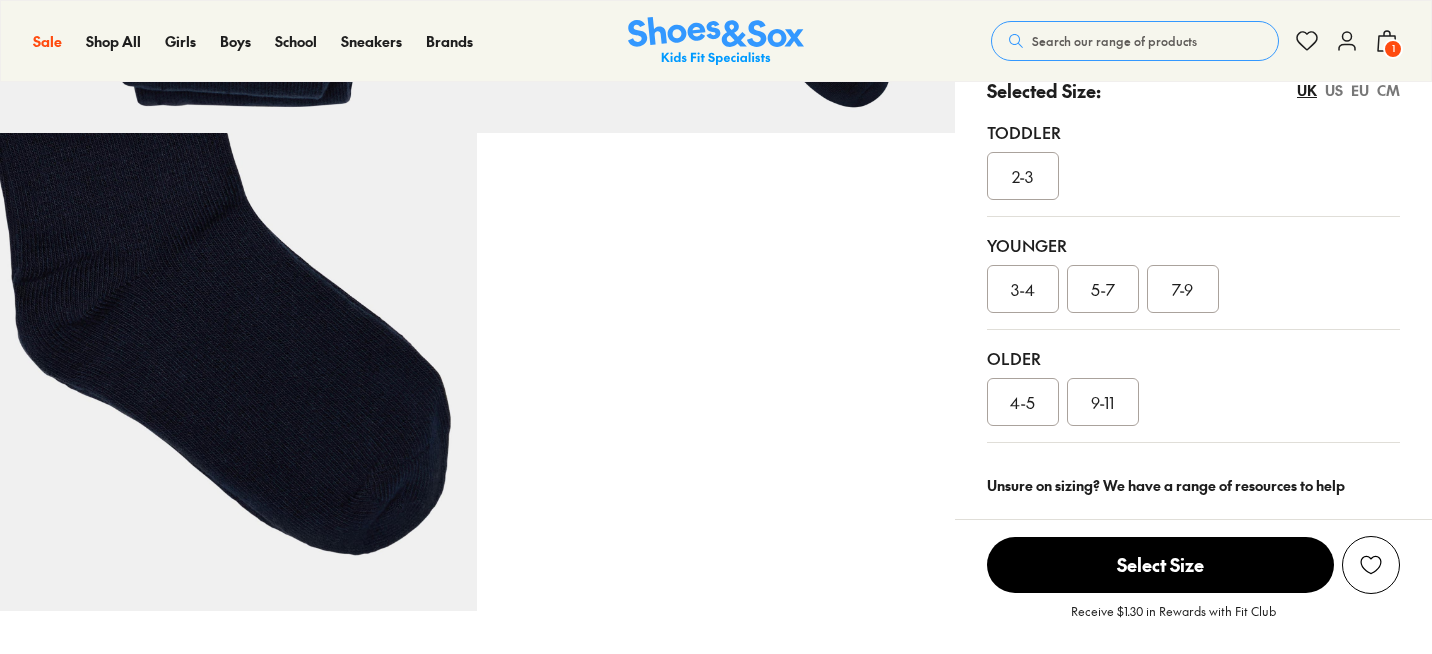 click on "5-7" at bounding box center (1103, 289) 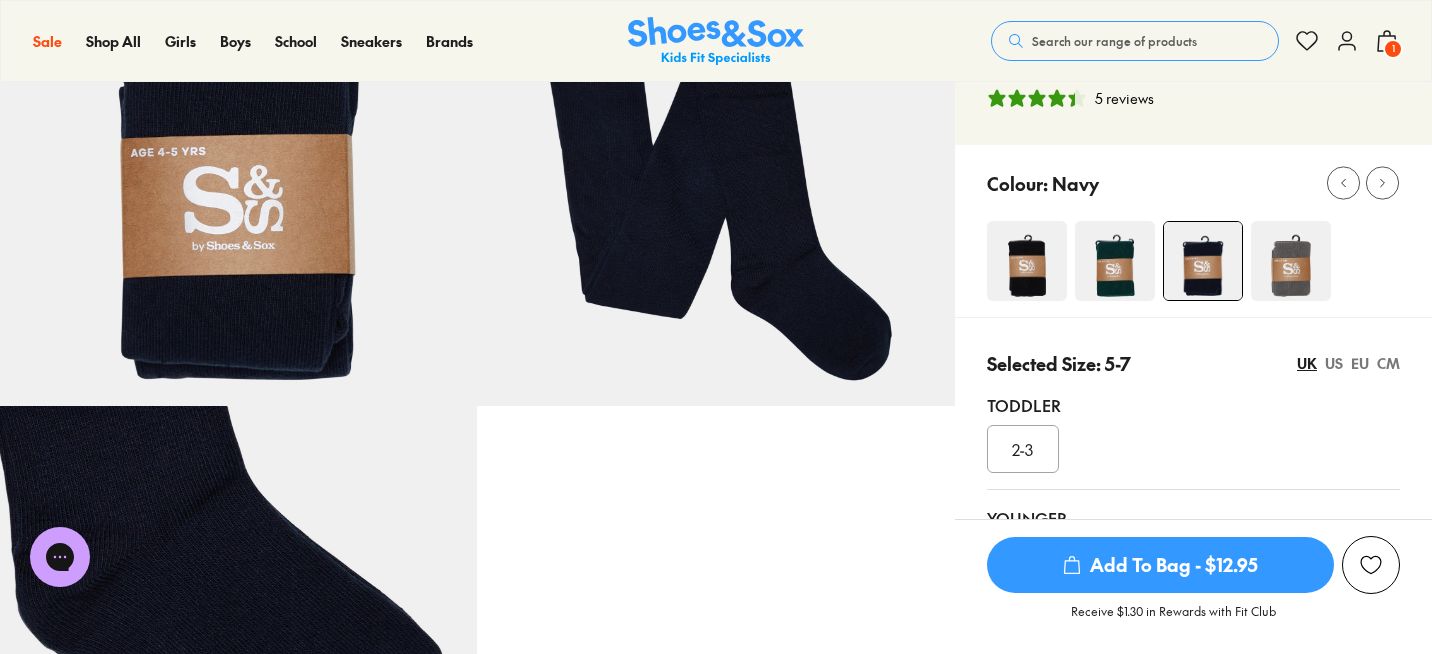 scroll, scrollTop: 0, scrollLeft: 0, axis: both 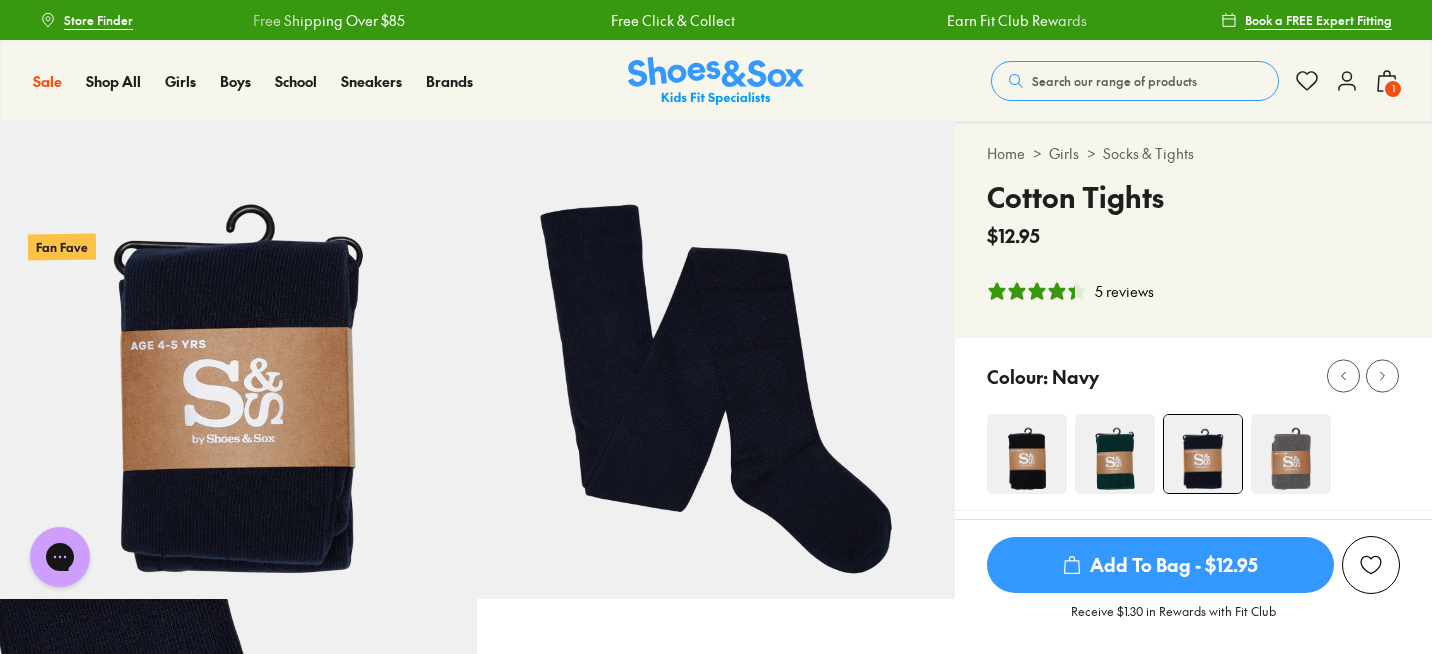 click on "Add To Bag - $12.95" at bounding box center (1160, 565) 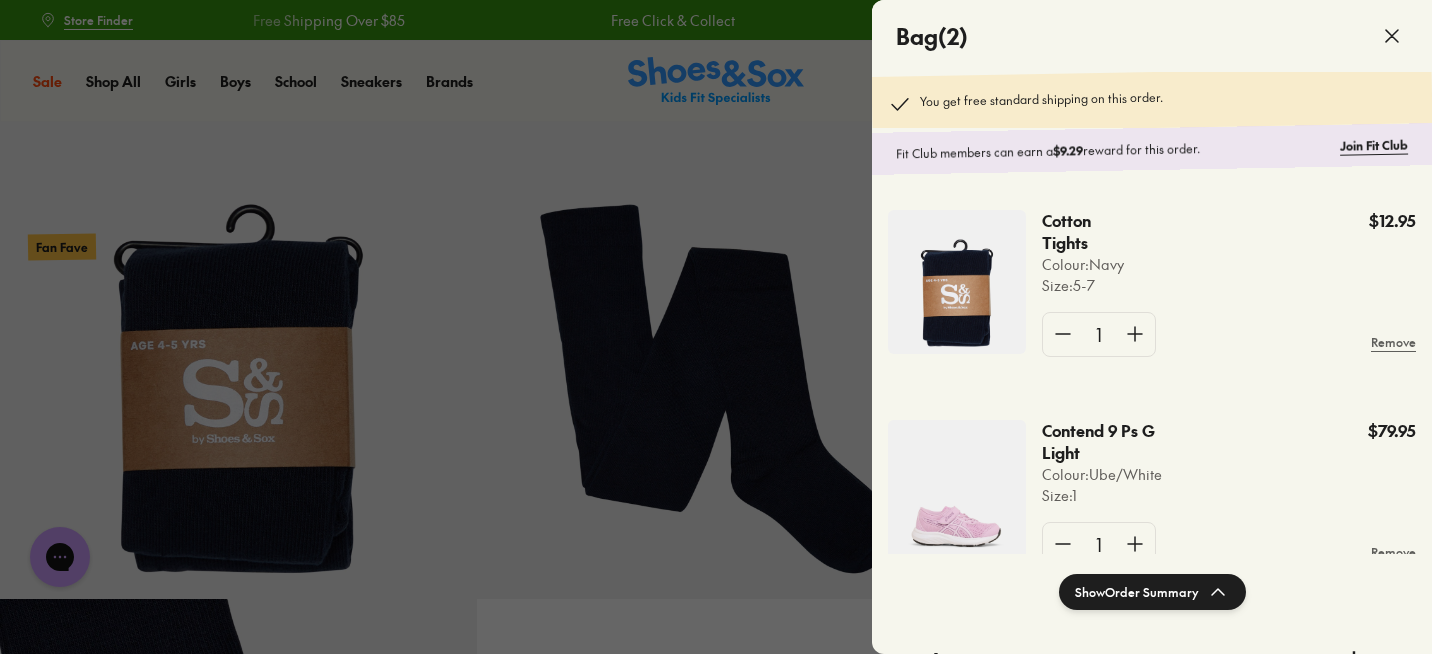 click 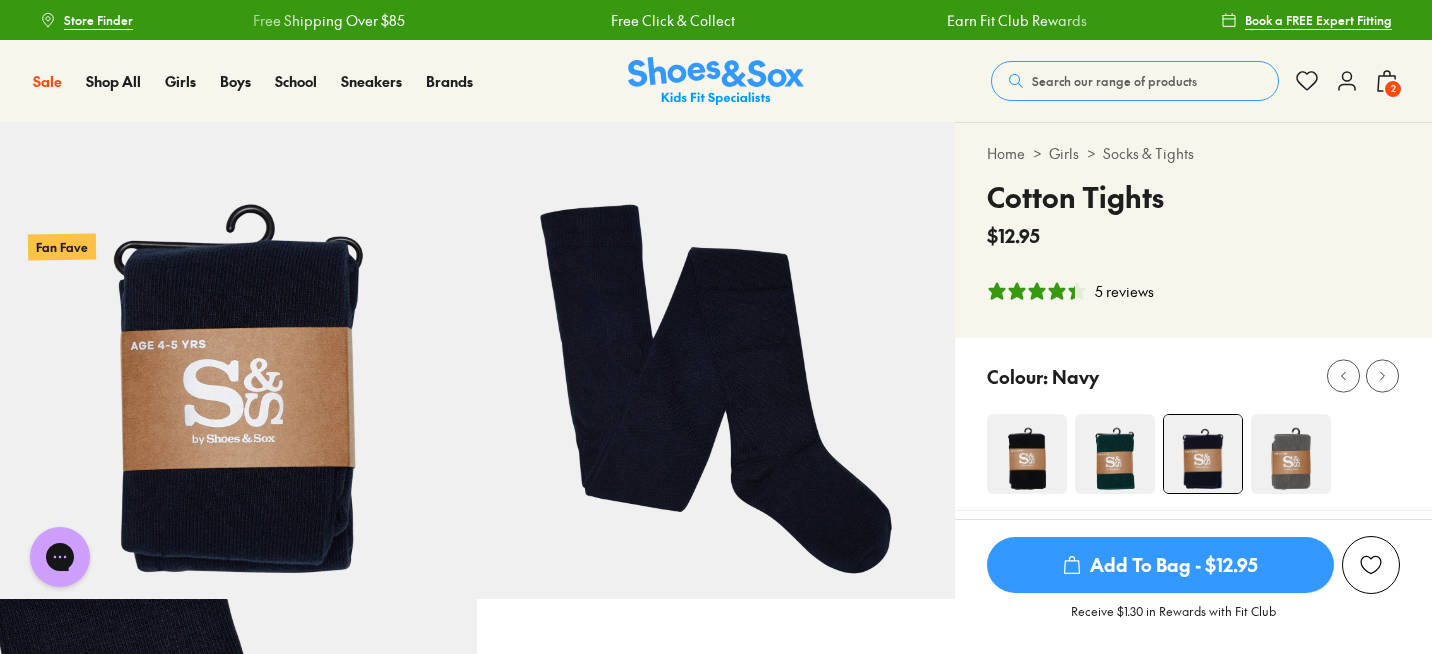 click on "Search our range of products" at bounding box center (1114, 81) 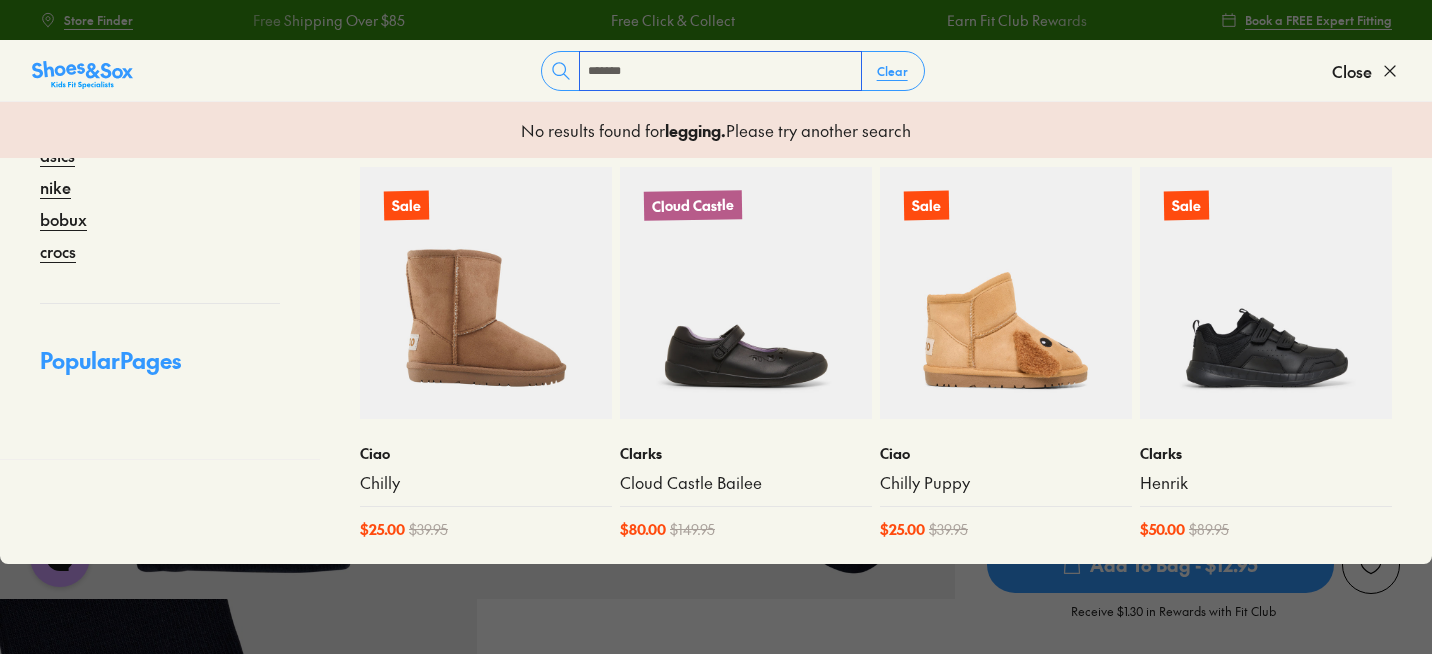 scroll, scrollTop: 0, scrollLeft: 0, axis: both 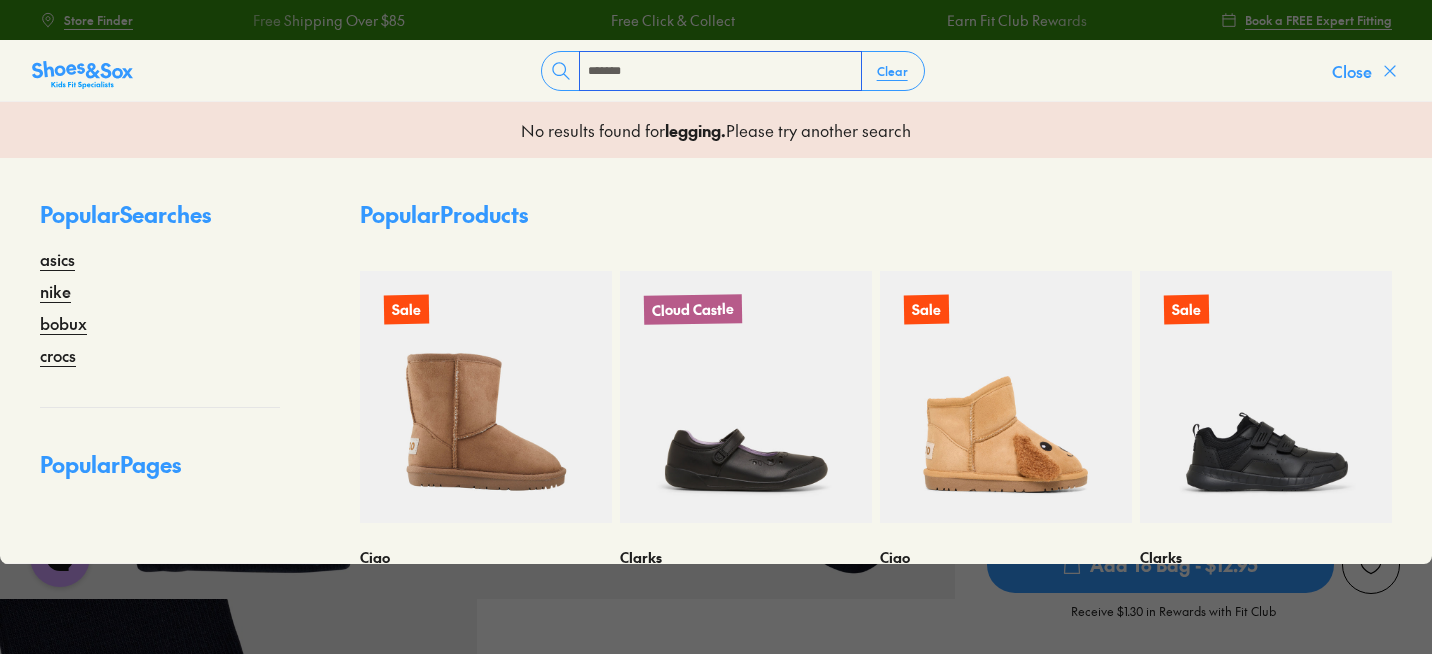 type on "*******" 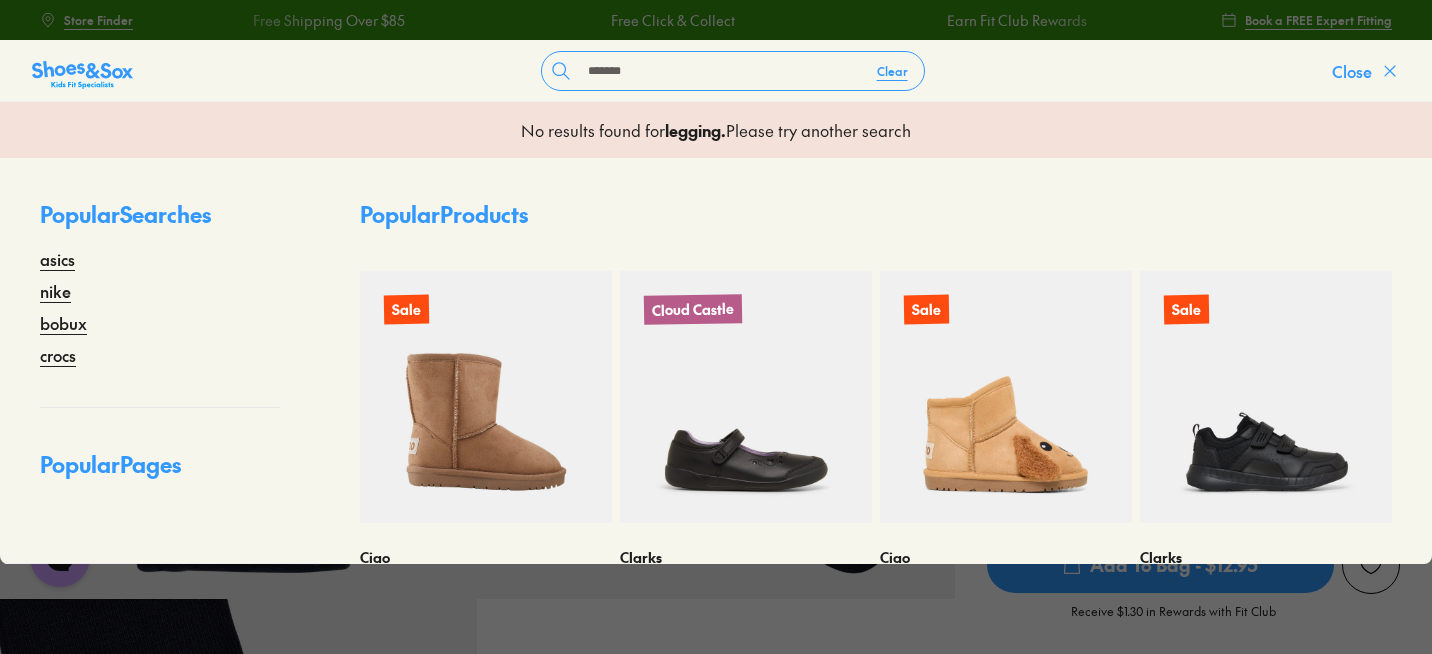 click on "Close" at bounding box center (1366, 71) 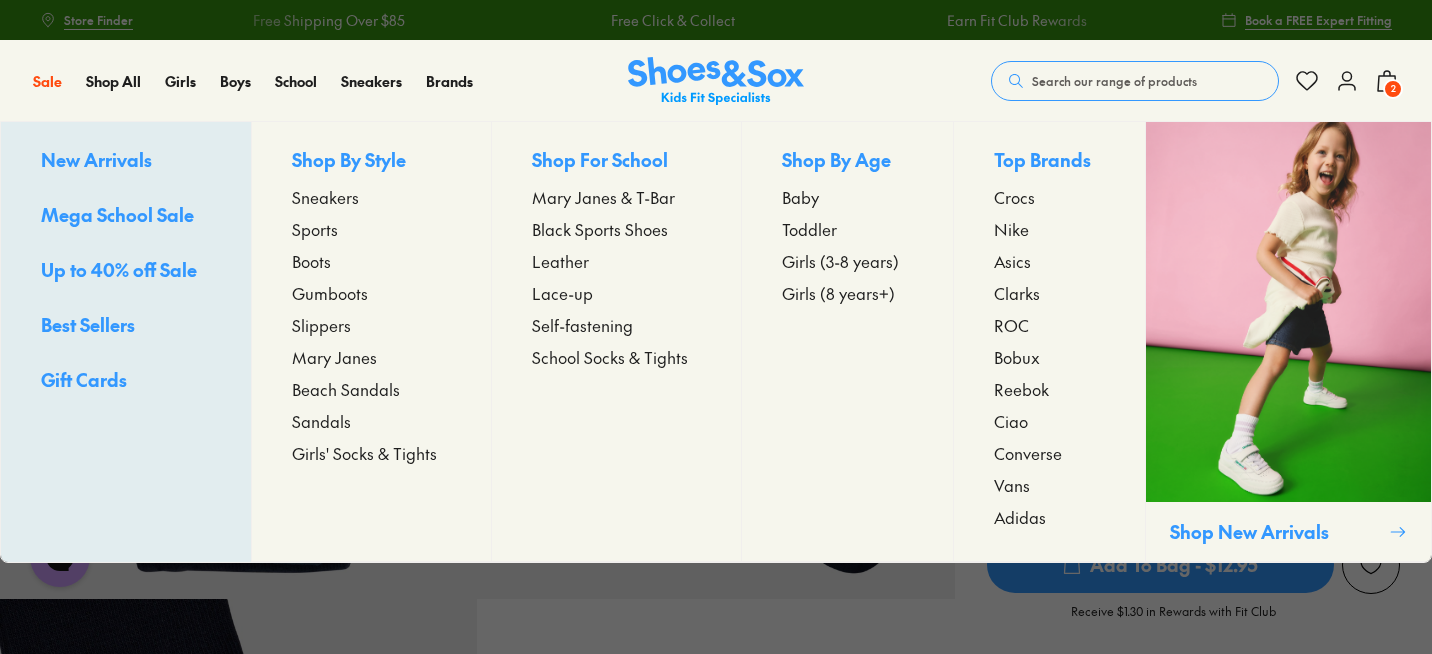 click on "Beach Sandals" at bounding box center (346, 389) 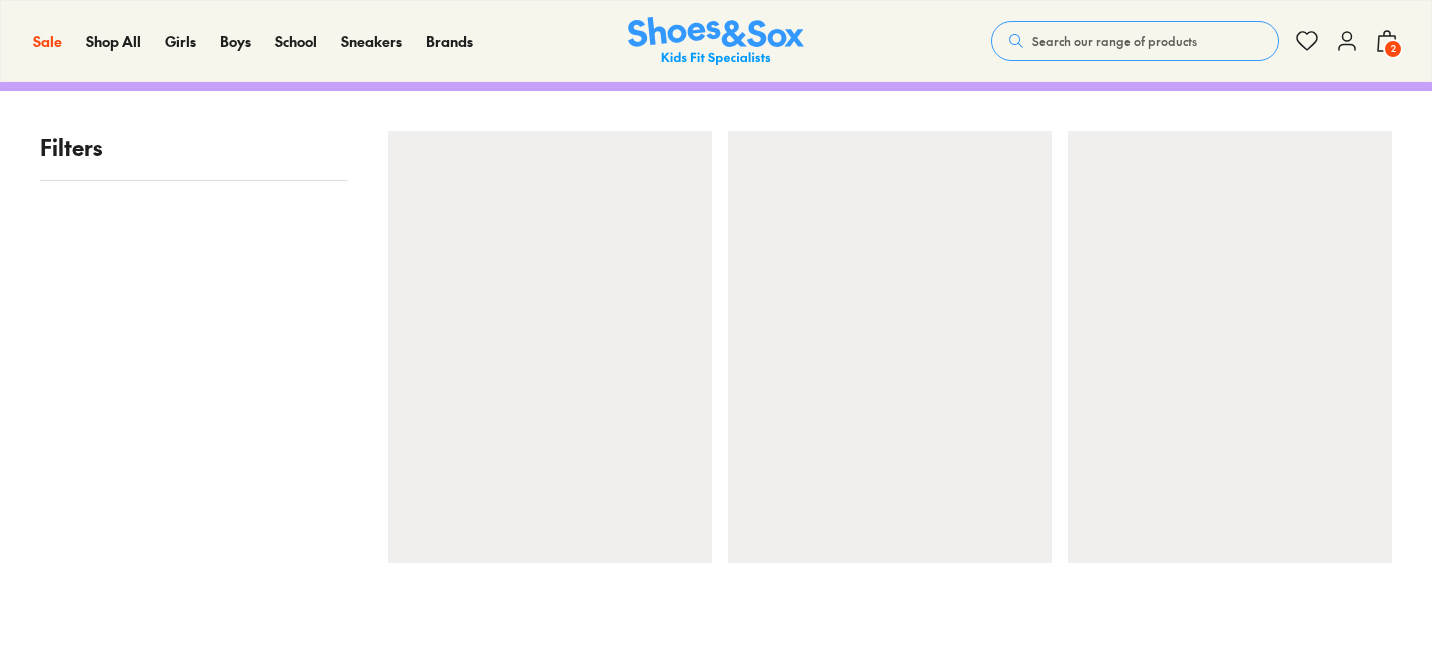 scroll, scrollTop: 273, scrollLeft: 0, axis: vertical 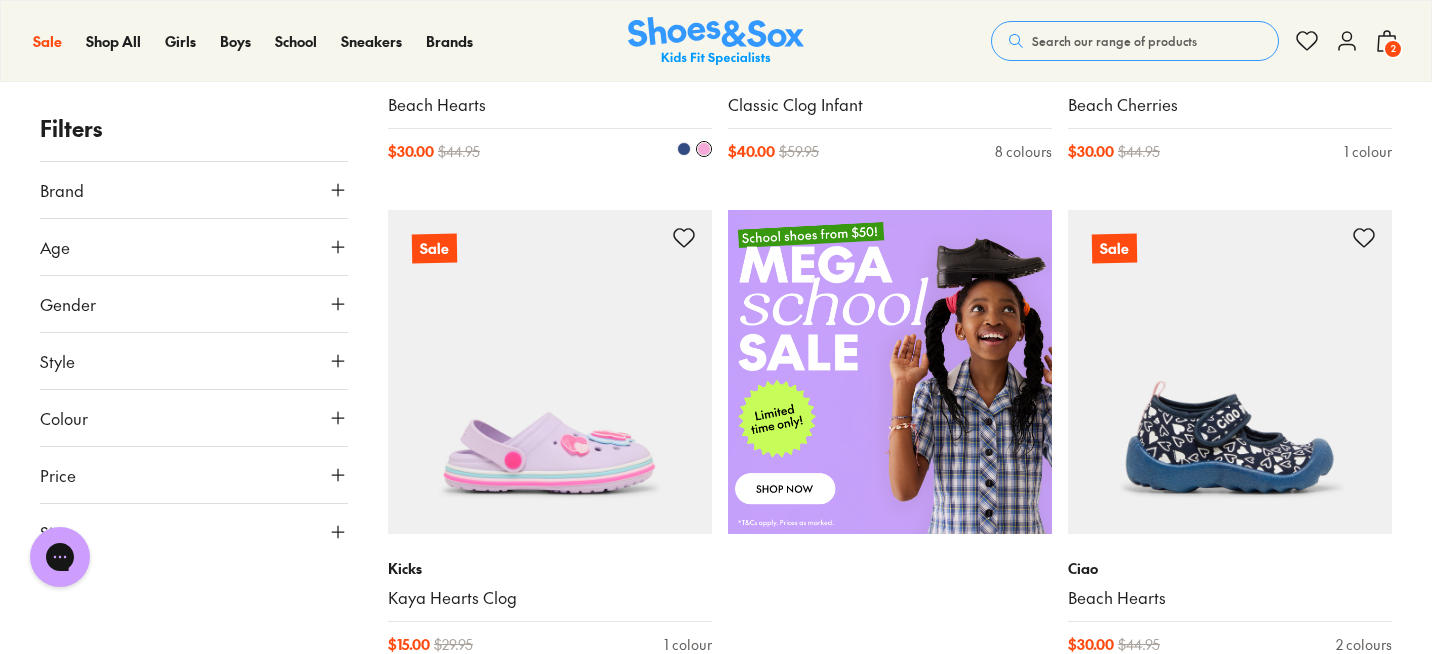 click at bounding box center [550, 372] 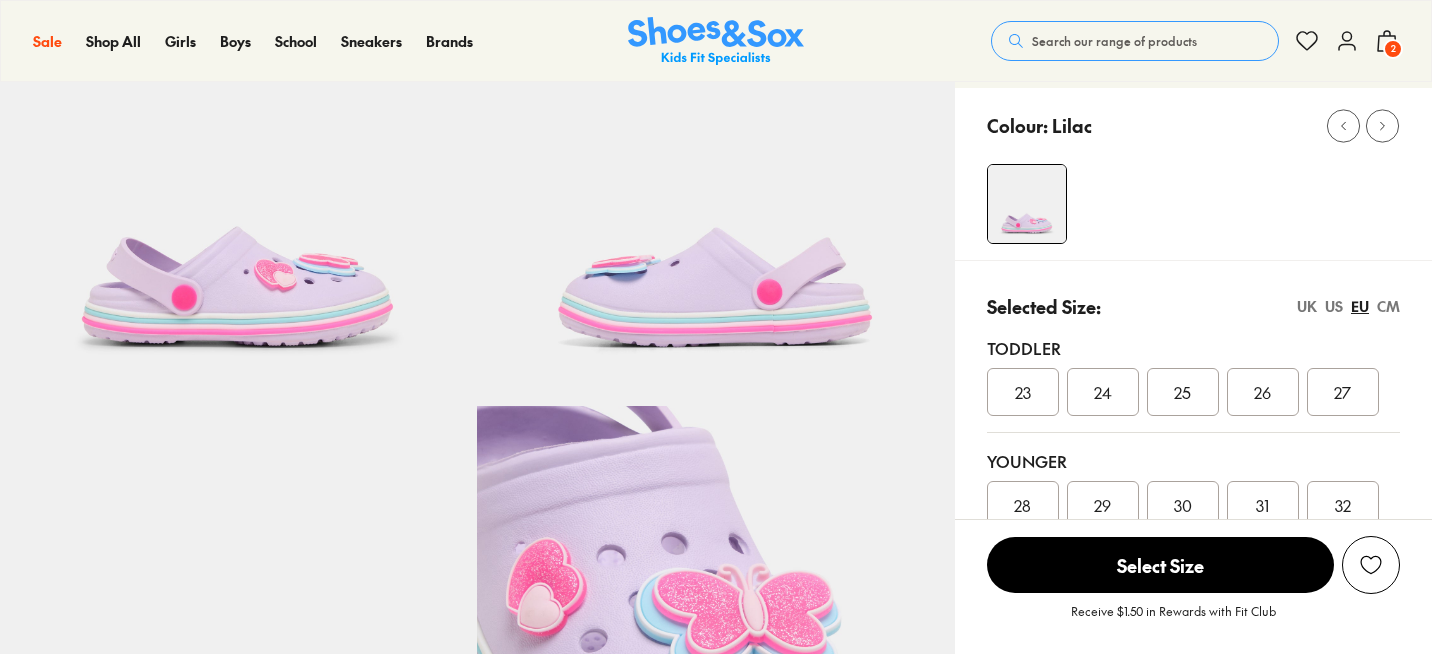 scroll, scrollTop: 394, scrollLeft: 0, axis: vertical 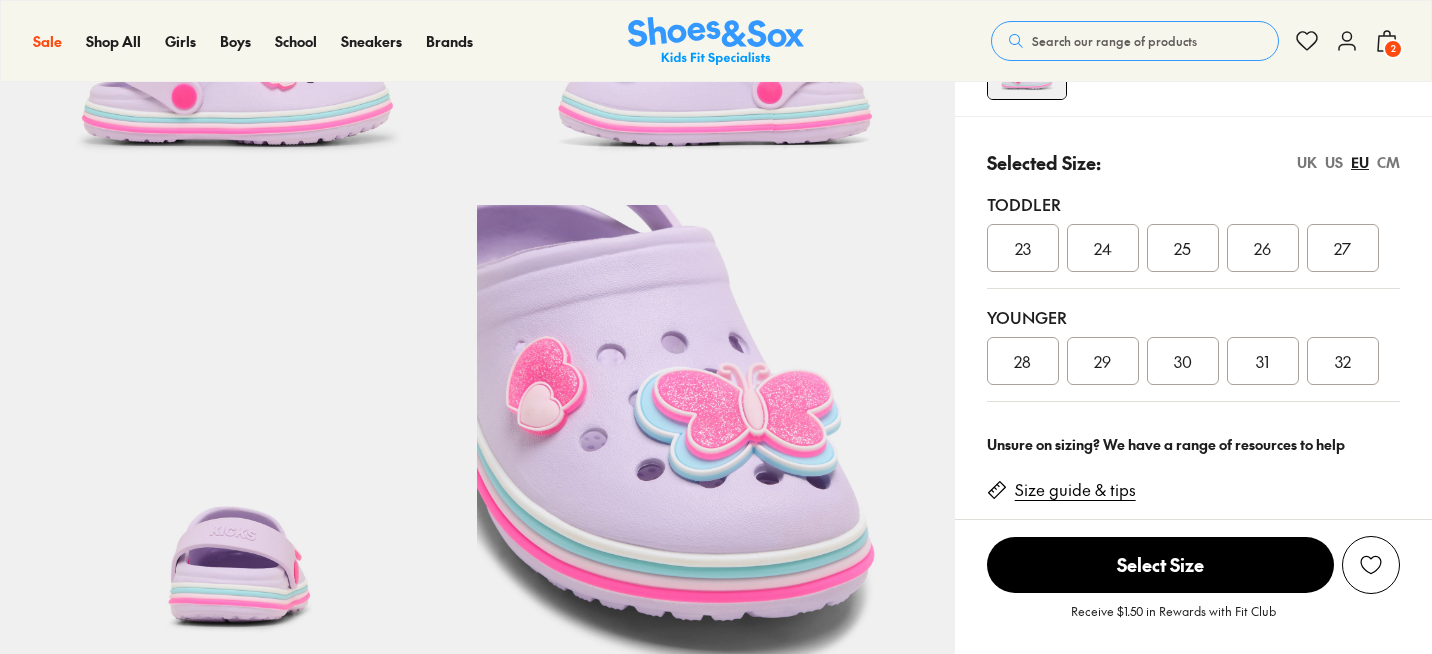 select on "*" 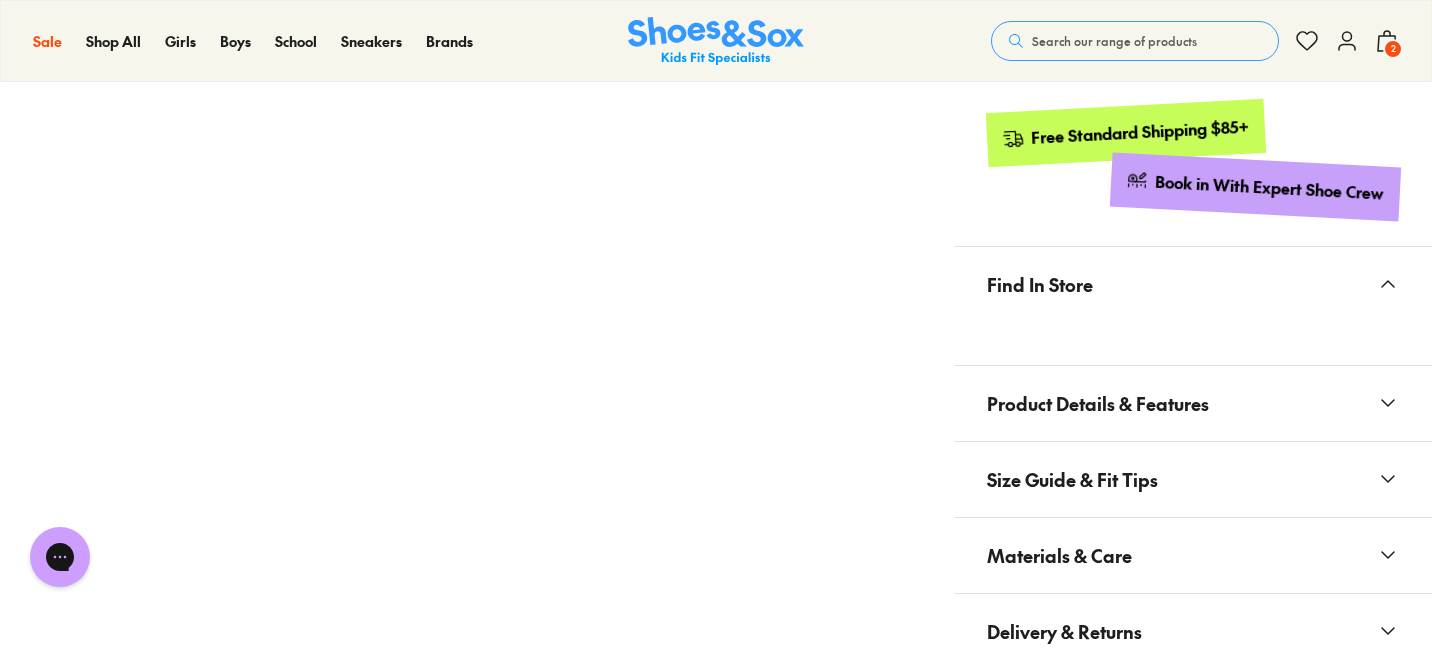scroll, scrollTop: 1007, scrollLeft: 0, axis: vertical 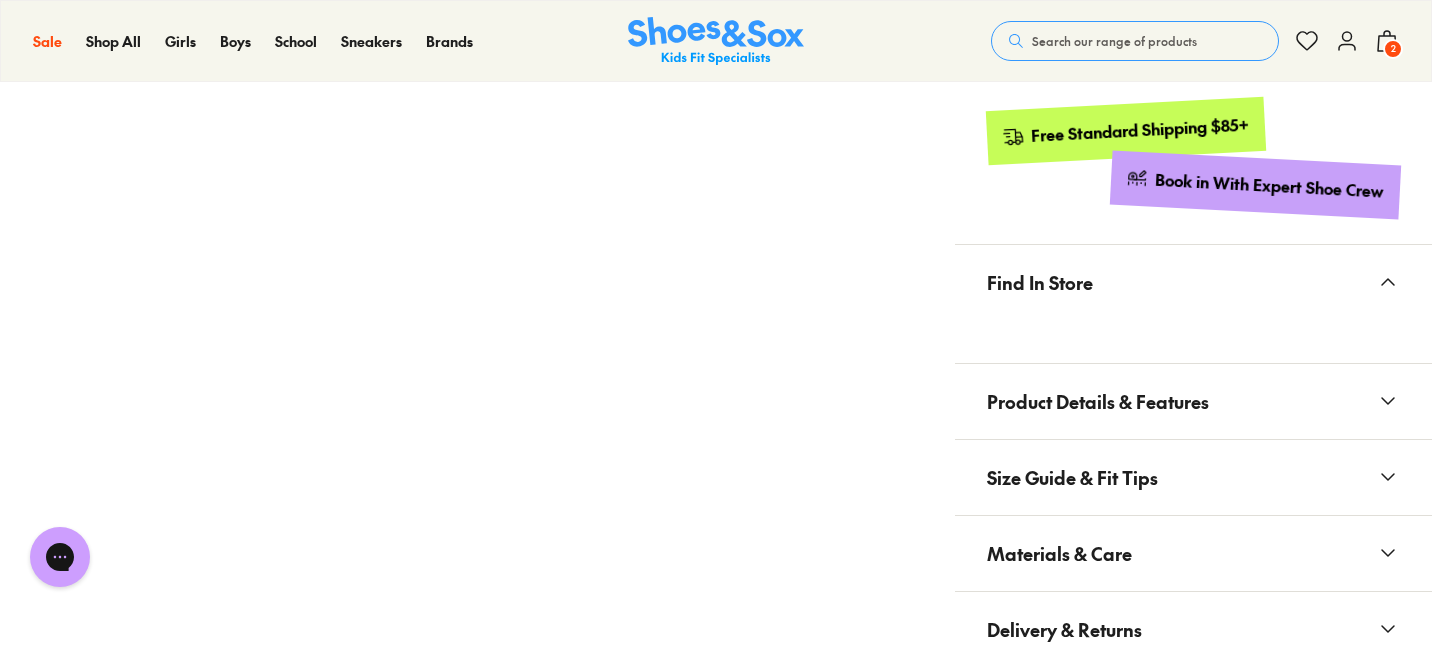 click on "Product Details & Features" at bounding box center [1098, 401] 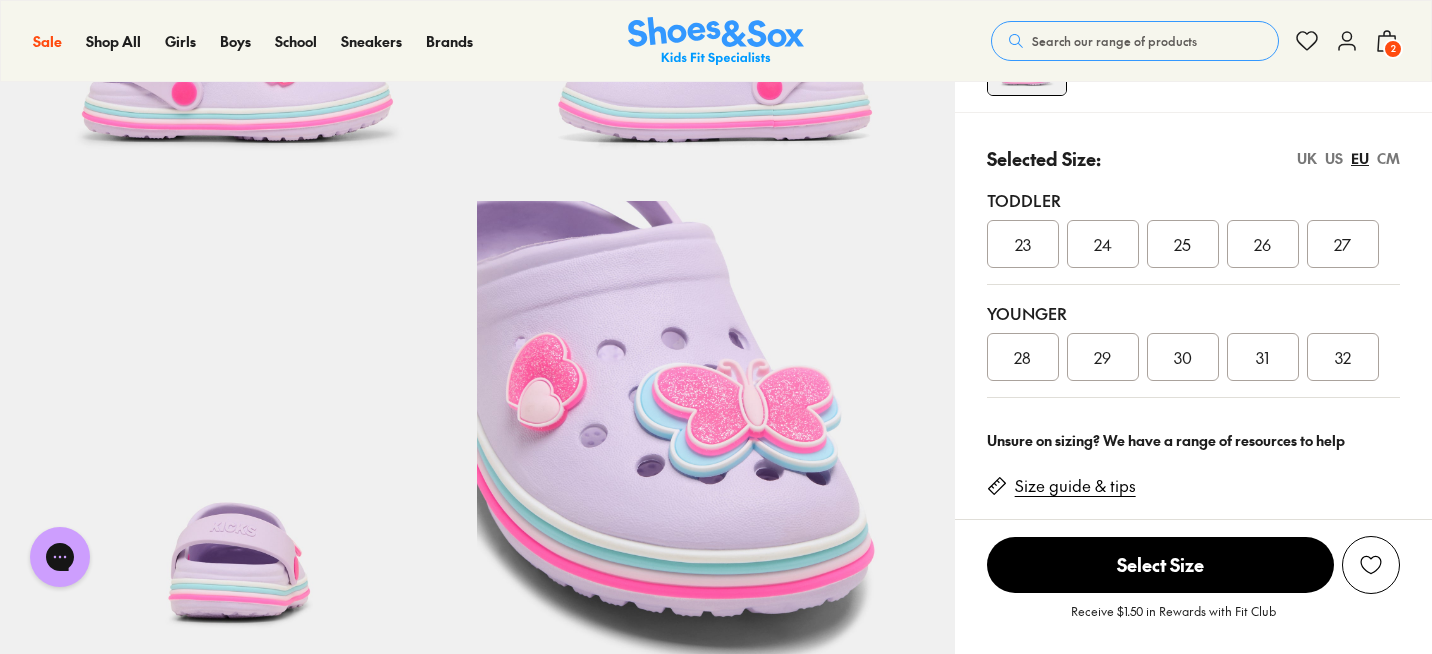 scroll, scrollTop: 423, scrollLeft: 0, axis: vertical 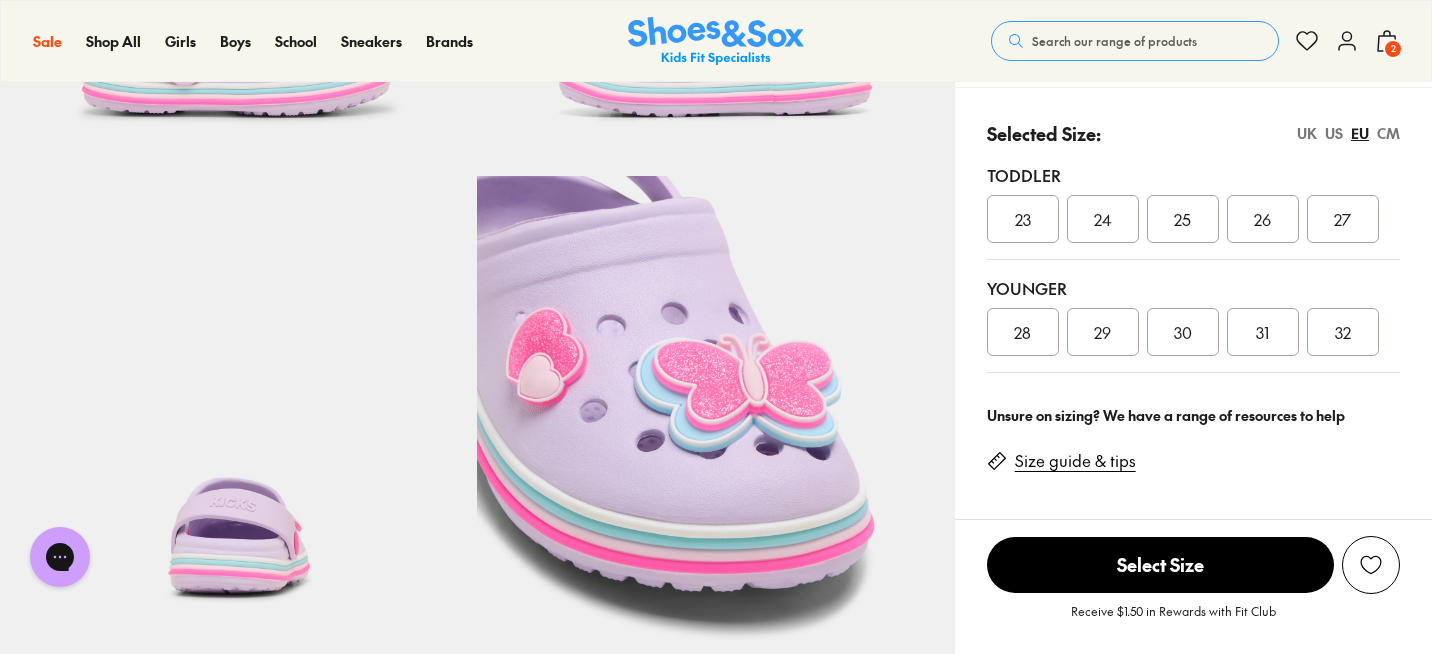 click on "32" at bounding box center [1343, 332] 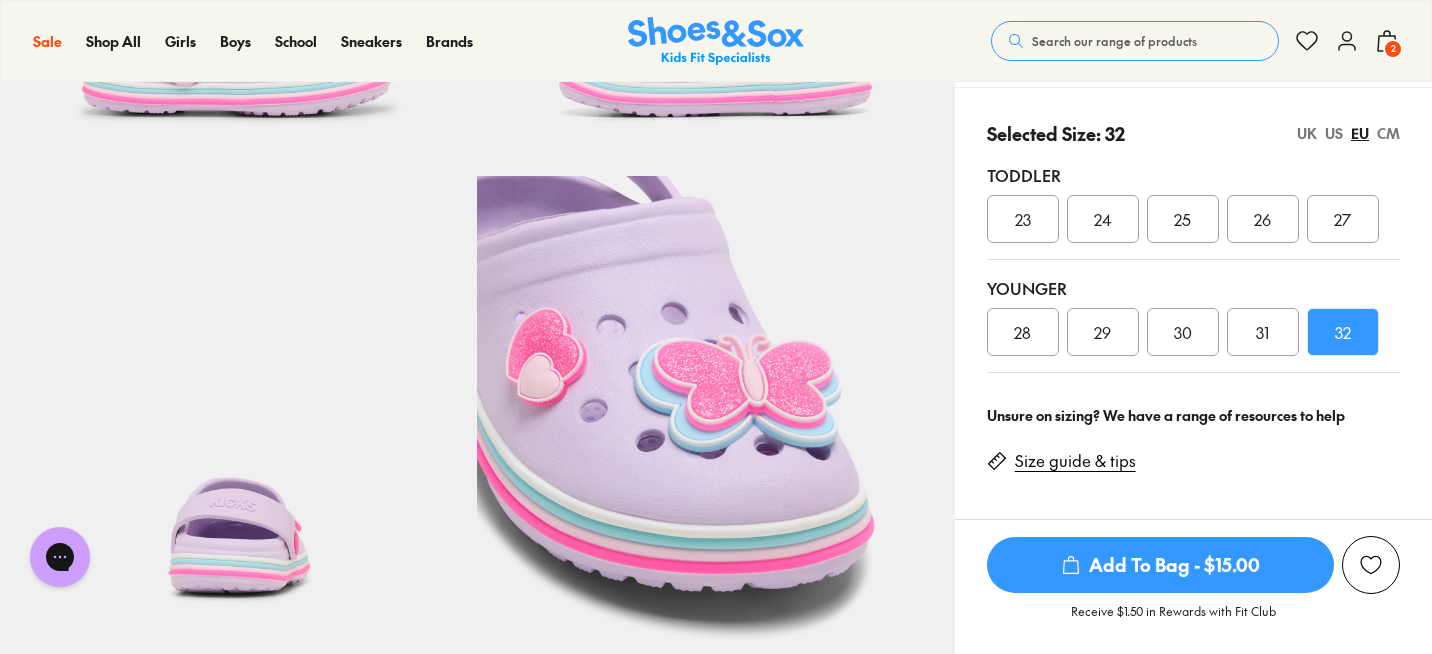 click on "Add To Bag - $15.00" at bounding box center (1160, 565) 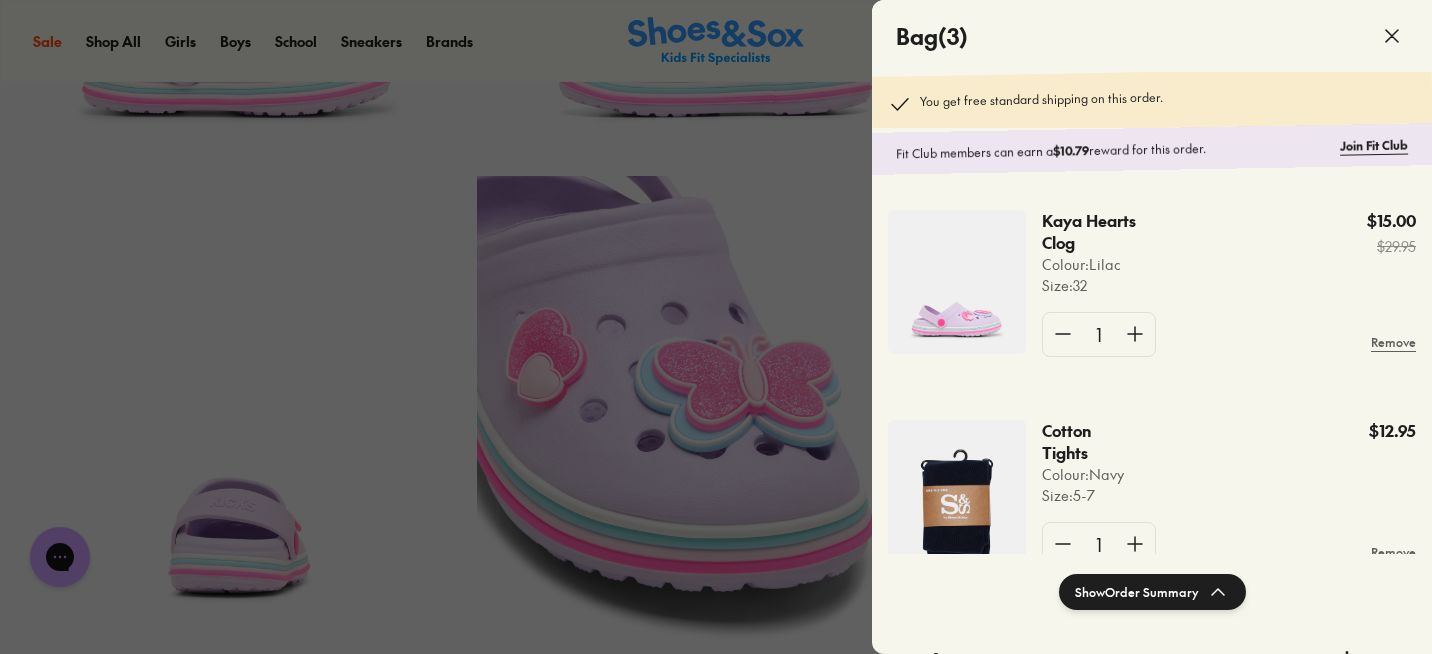 click 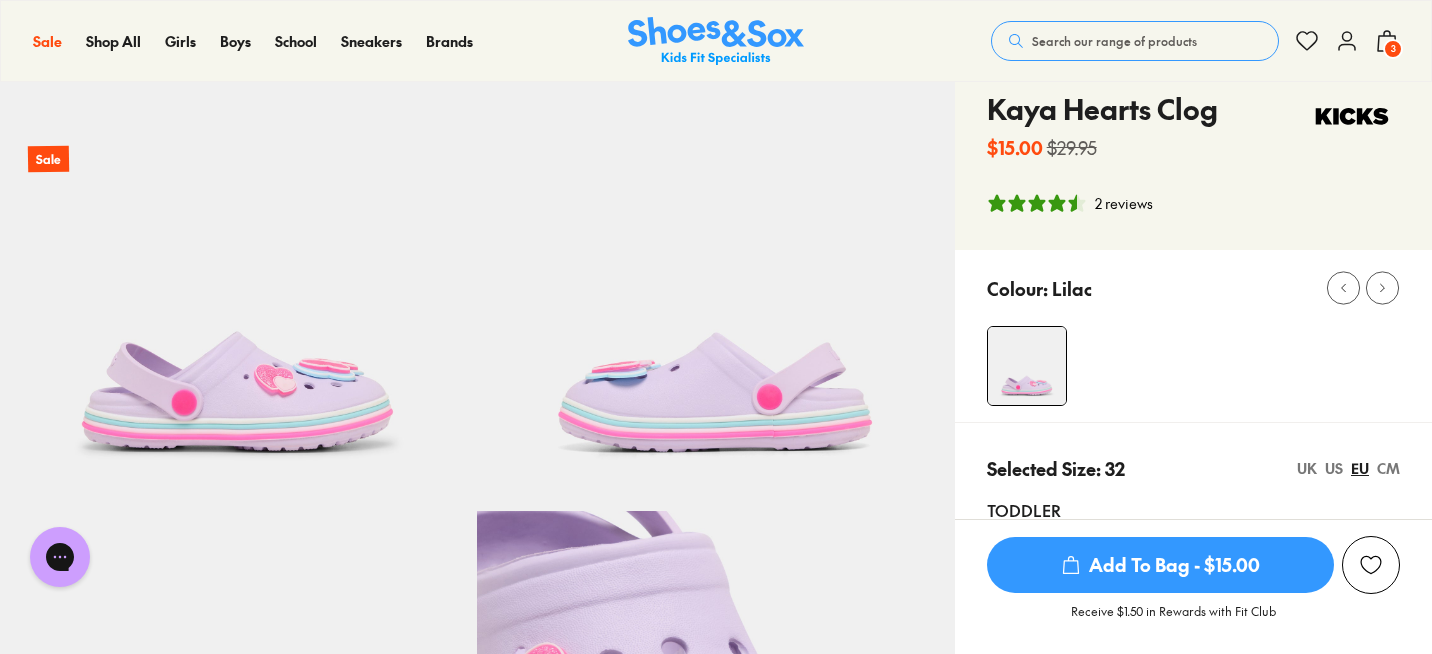 scroll, scrollTop: 0, scrollLeft: 0, axis: both 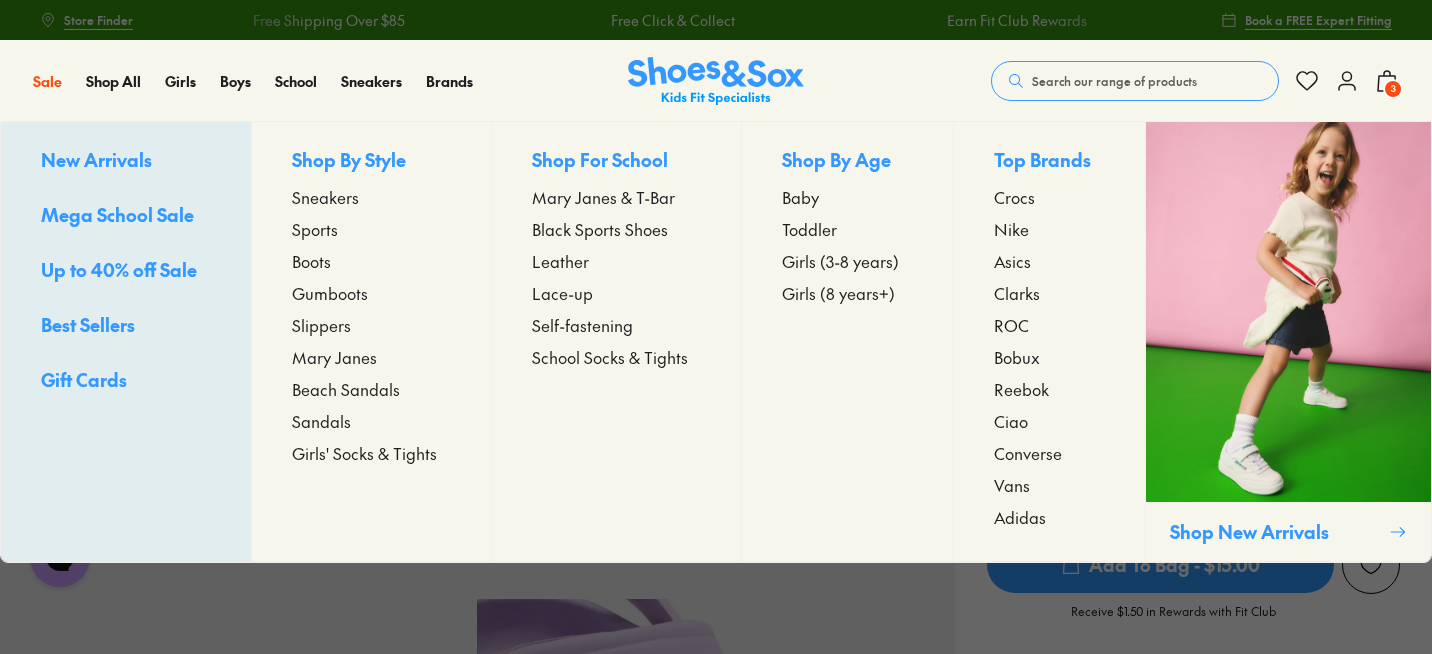 click on "Beach Sandals" at bounding box center [346, 389] 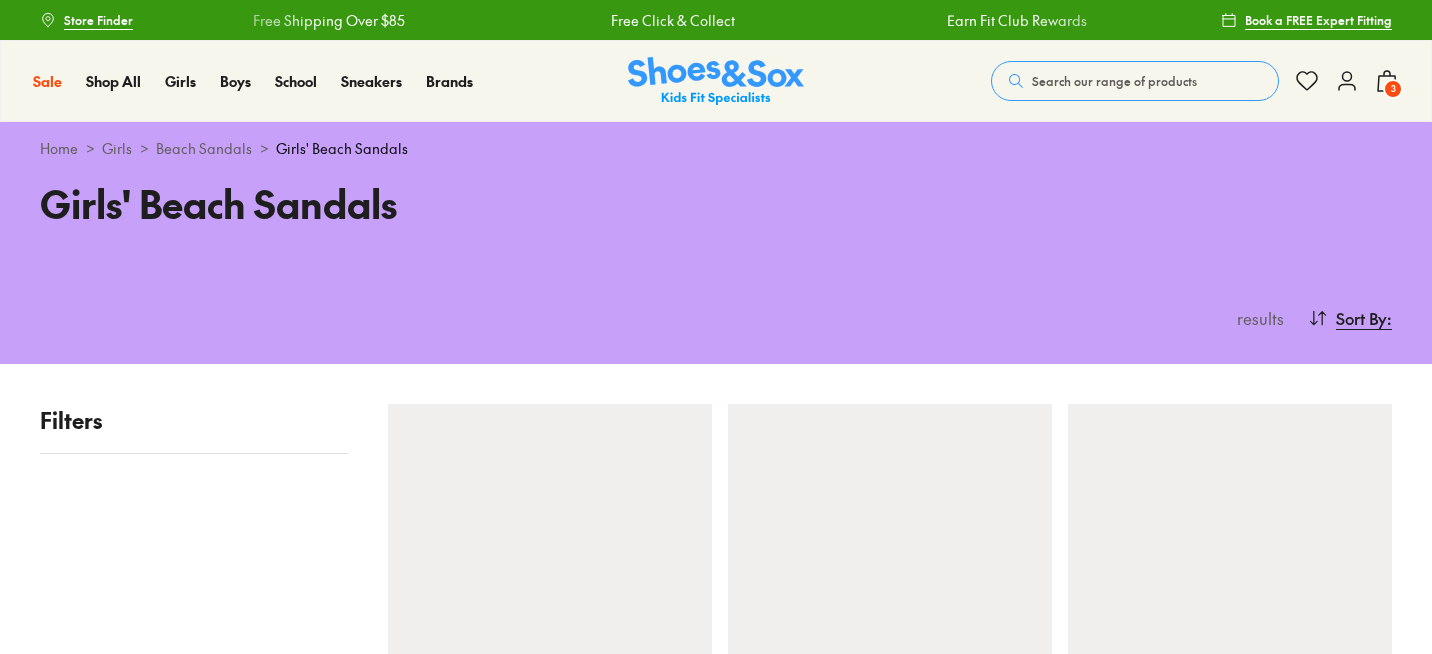 scroll, scrollTop: 0, scrollLeft: 0, axis: both 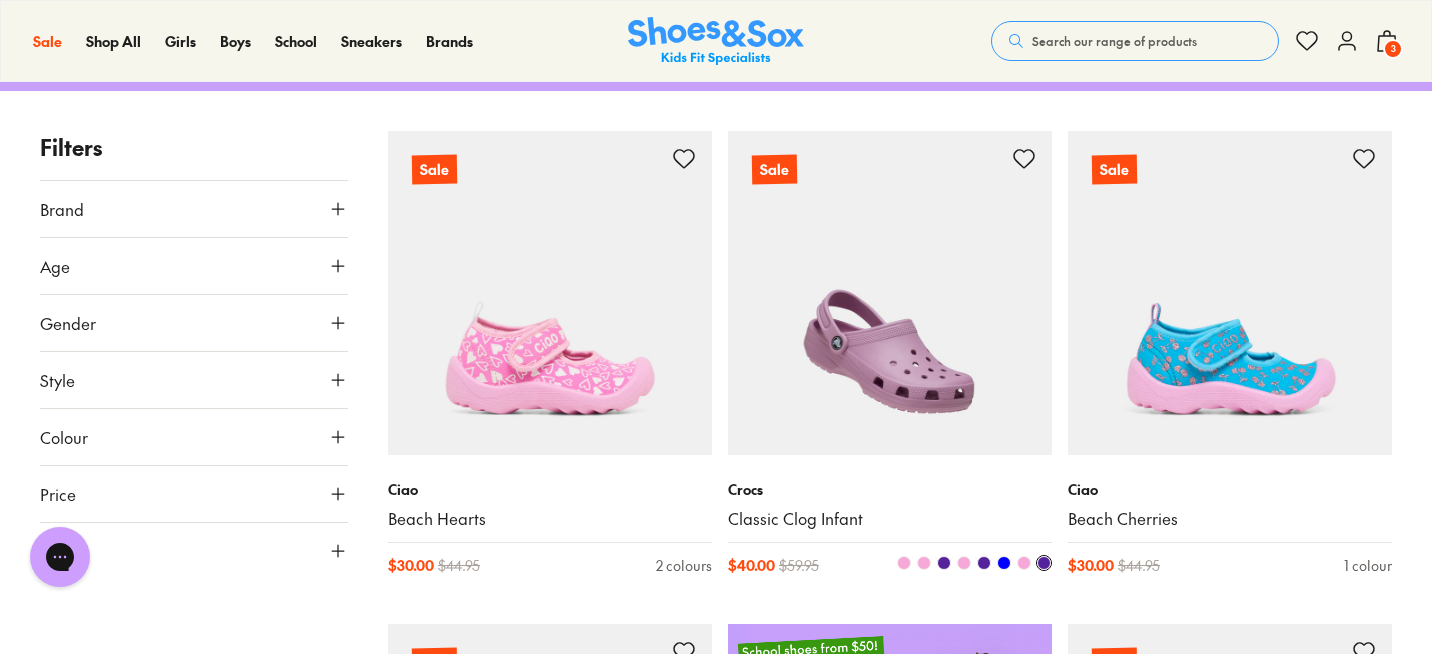 click at bounding box center [890, 293] 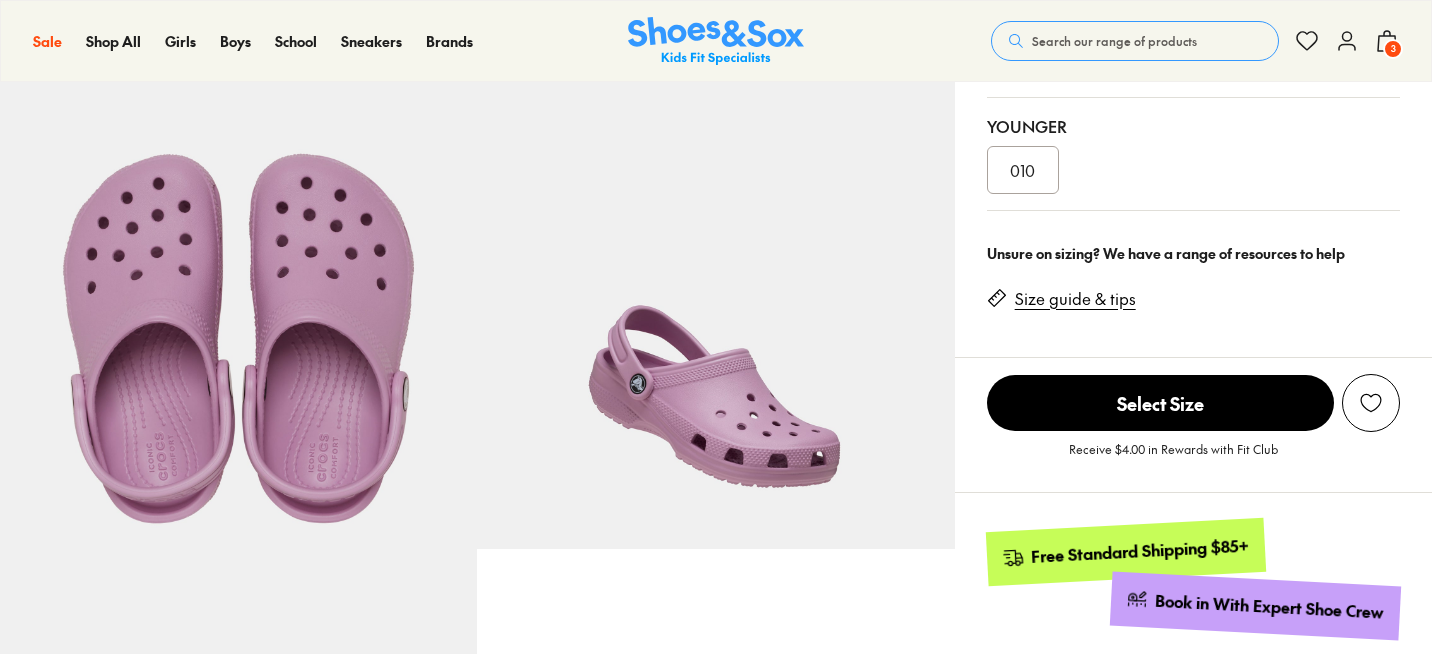 scroll, scrollTop: 1366, scrollLeft: 0, axis: vertical 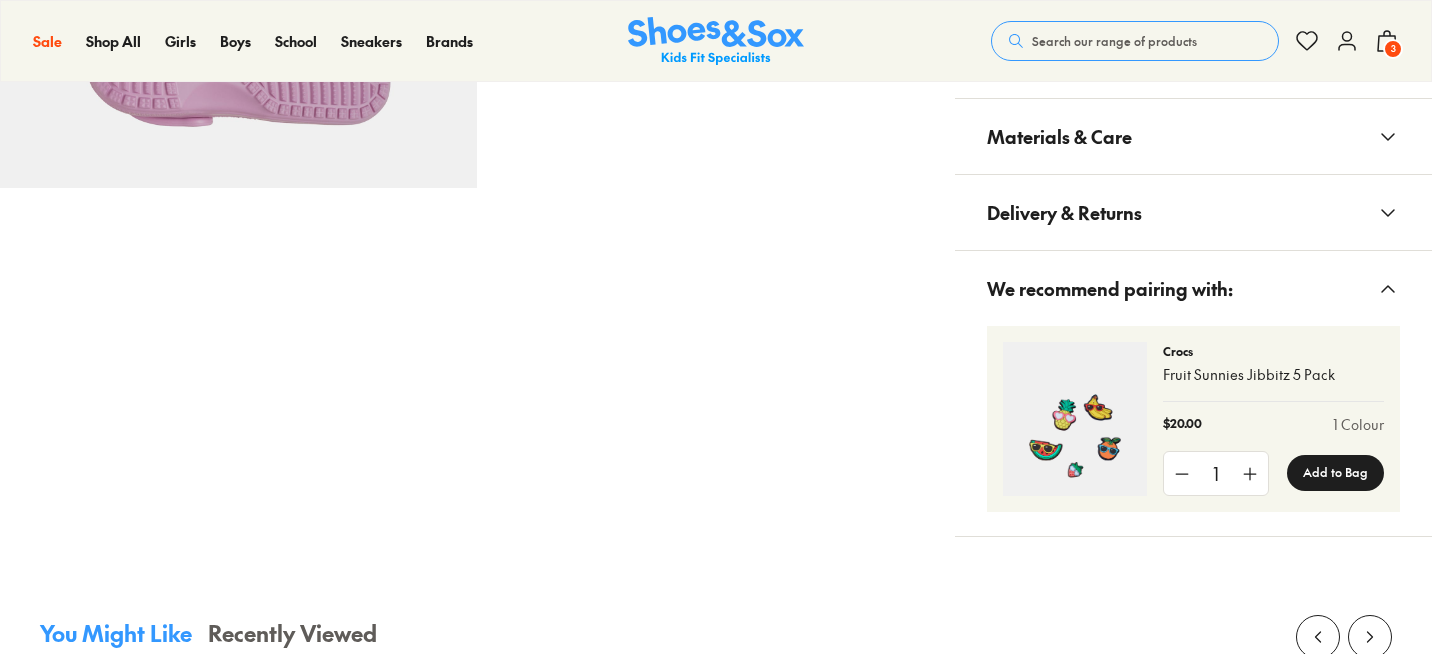 select on "*" 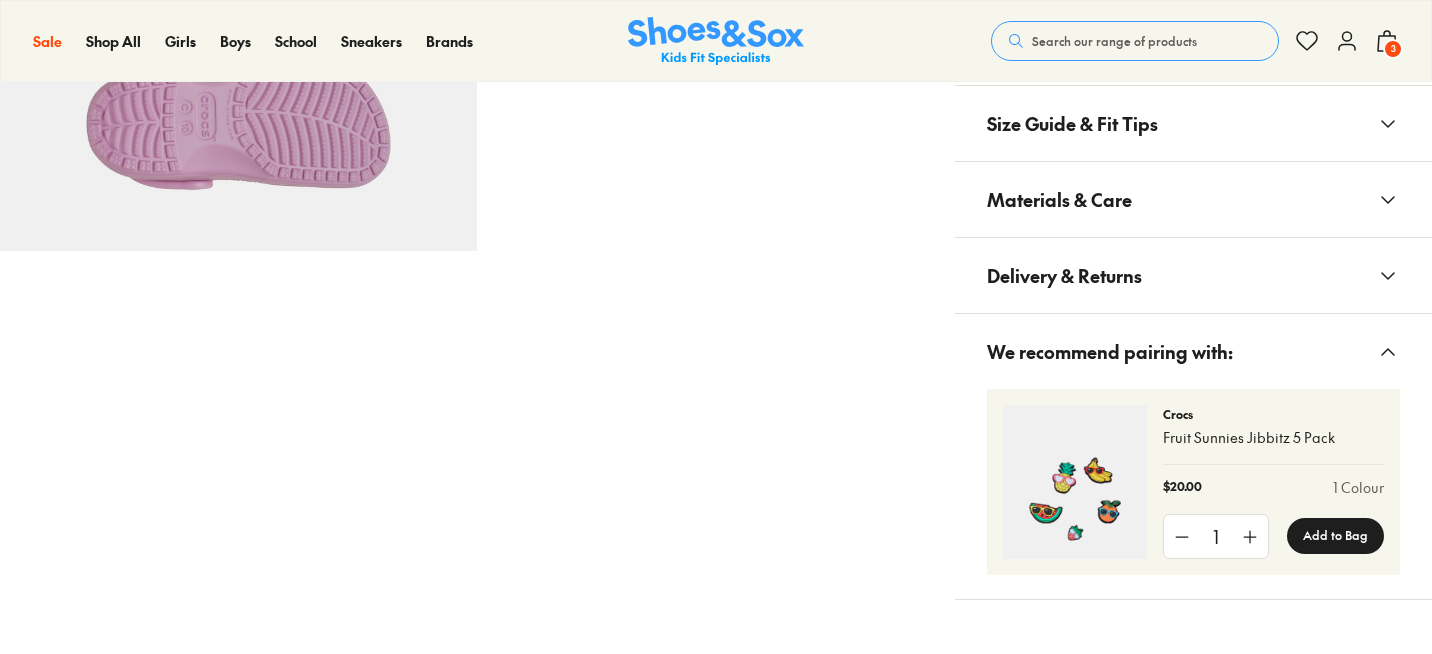 scroll, scrollTop: 1105, scrollLeft: 0, axis: vertical 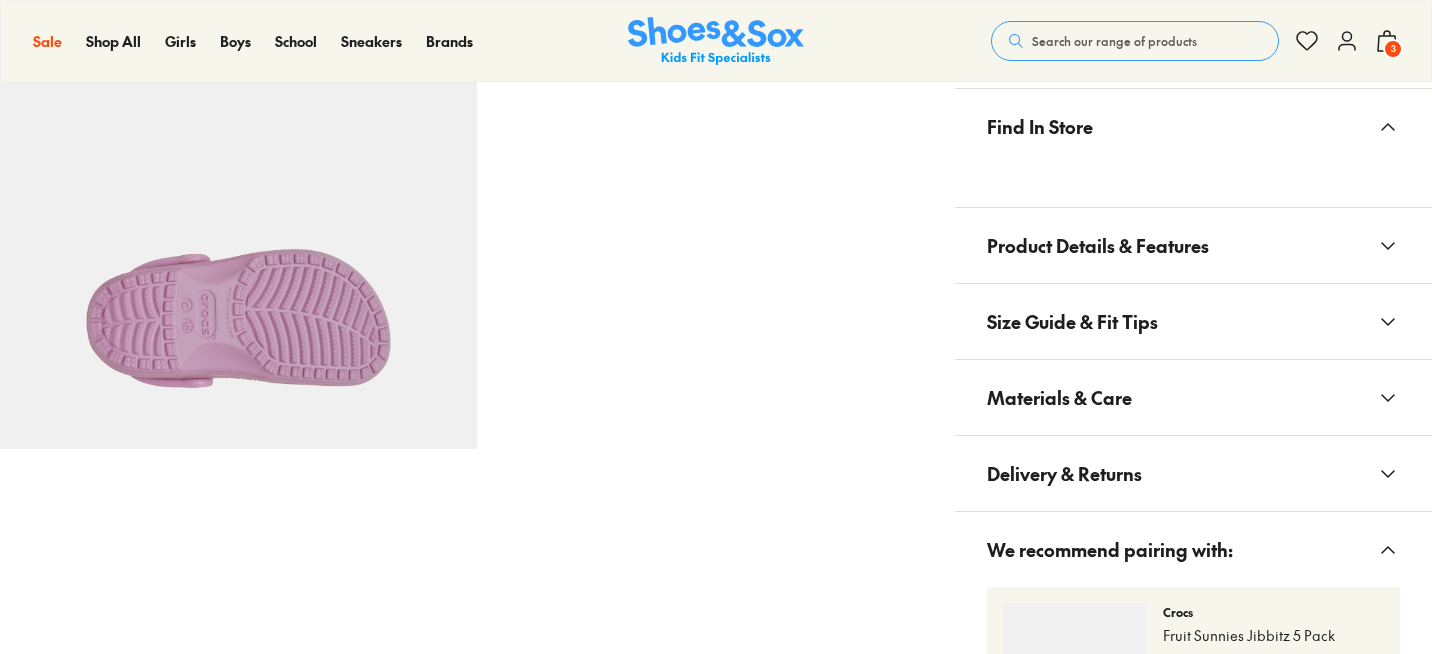 click on "Product Details & Features" at bounding box center [1098, 245] 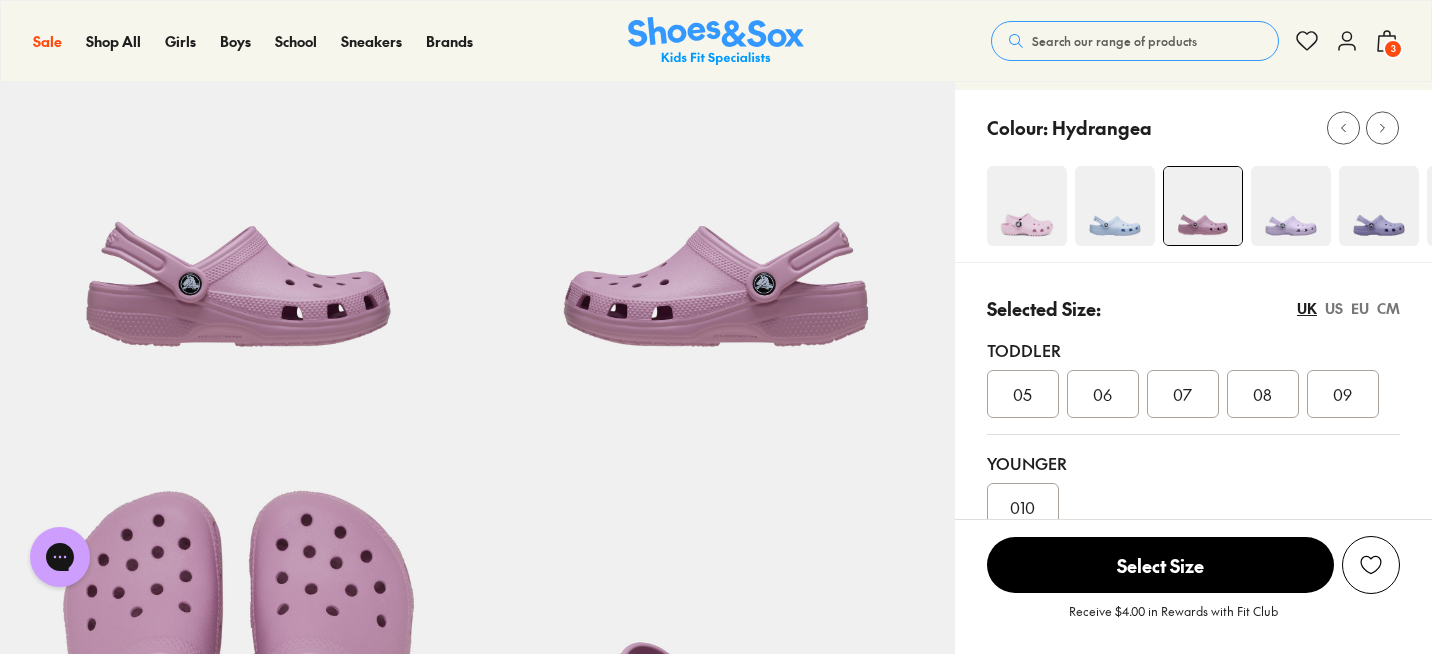 scroll, scrollTop: 0, scrollLeft: 0, axis: both 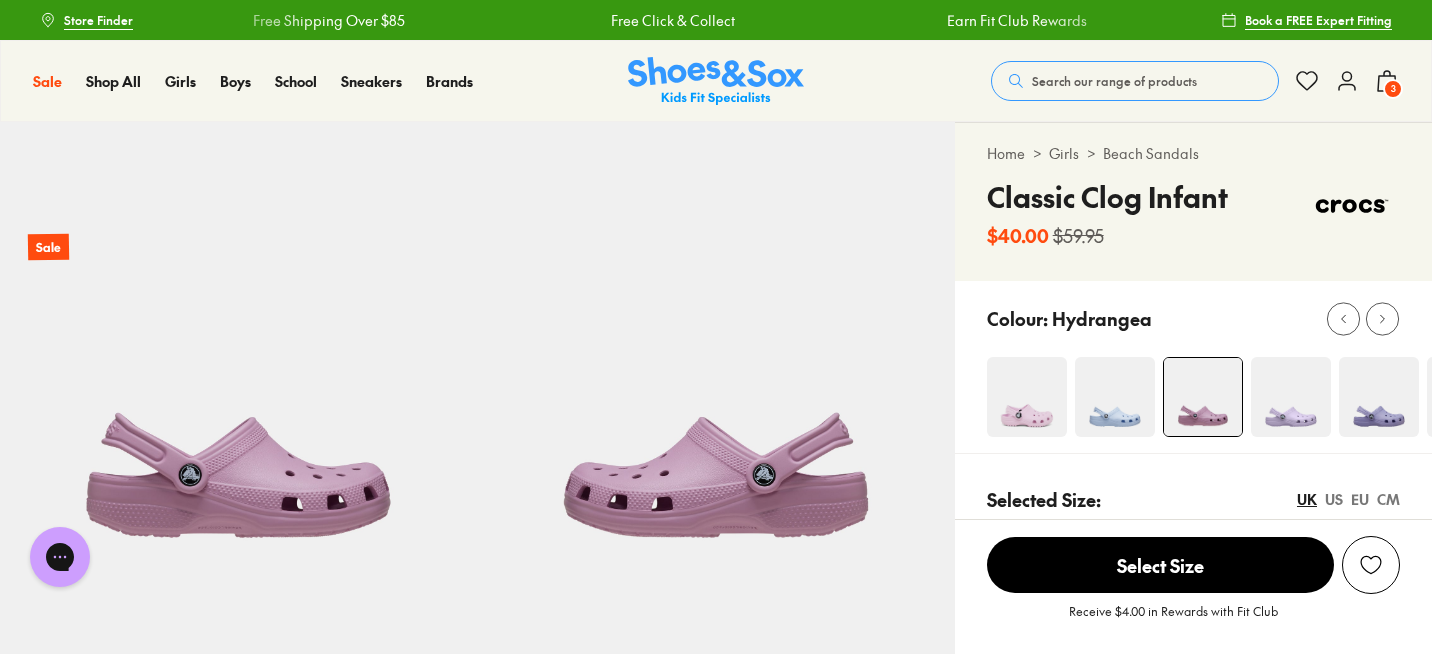 click on "3" at bounding box center (1393, 89) 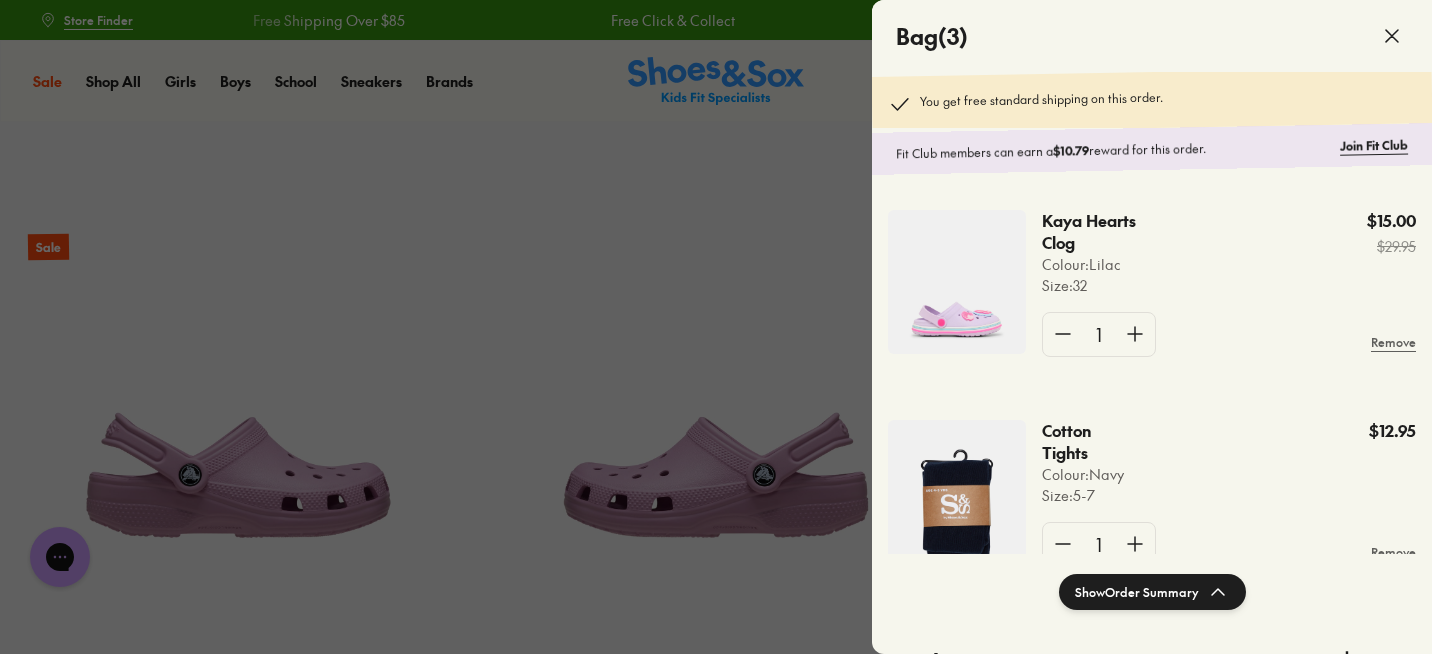 scroll, scrollTop: 139, scrollLeft: 0, axis: vertical 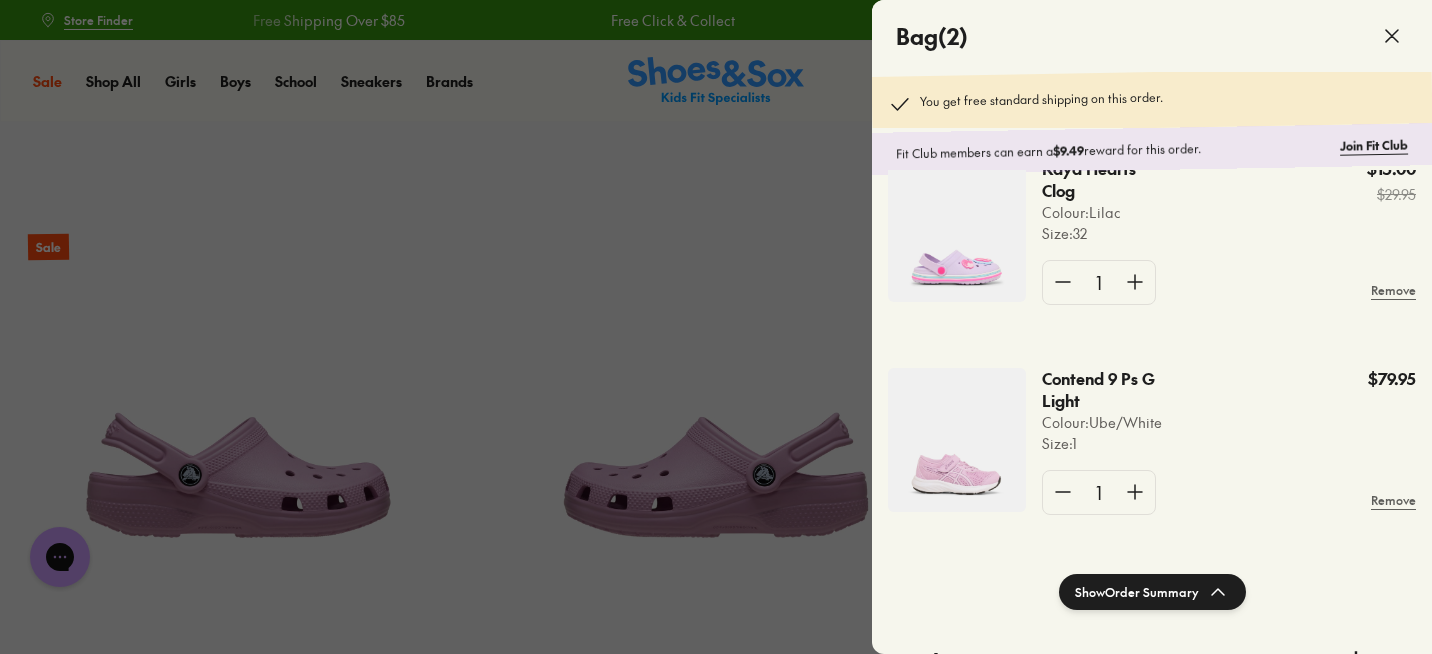 click on "Show  Order Summary" 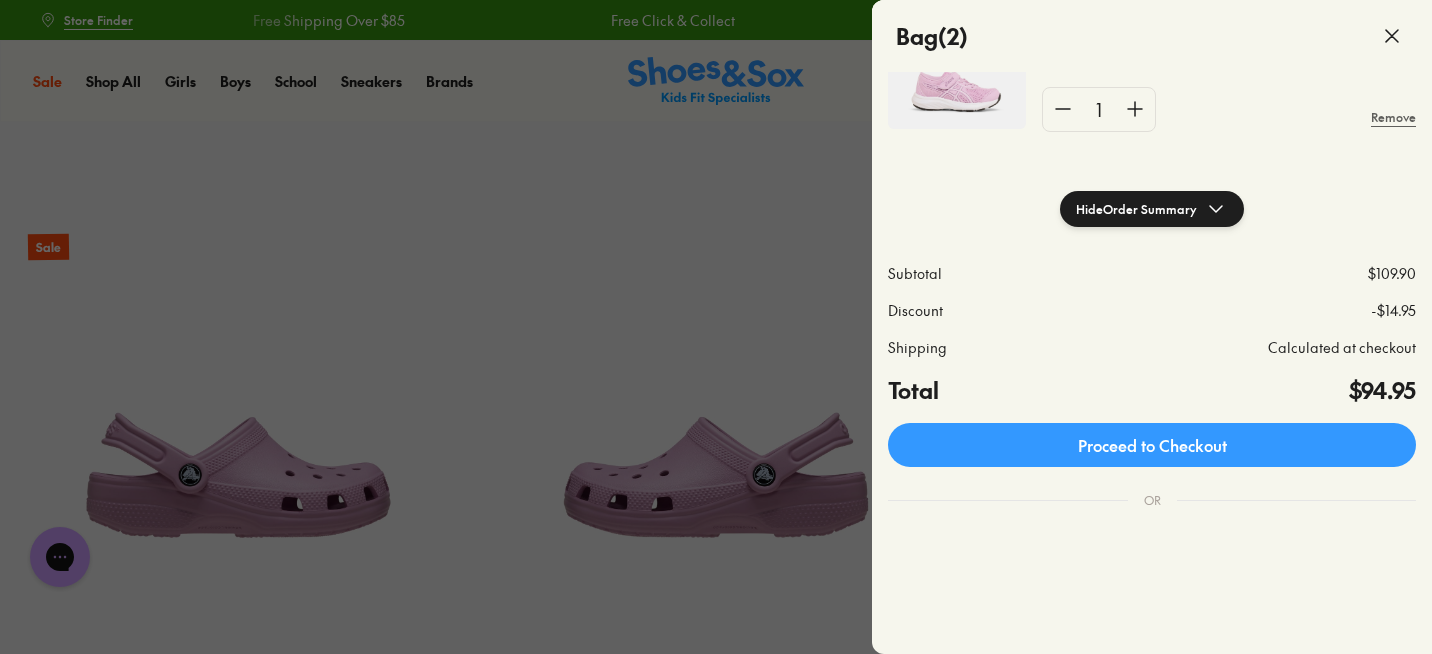 scroll, scrollTop: 410, scrollLeft: 0, axis: vertical 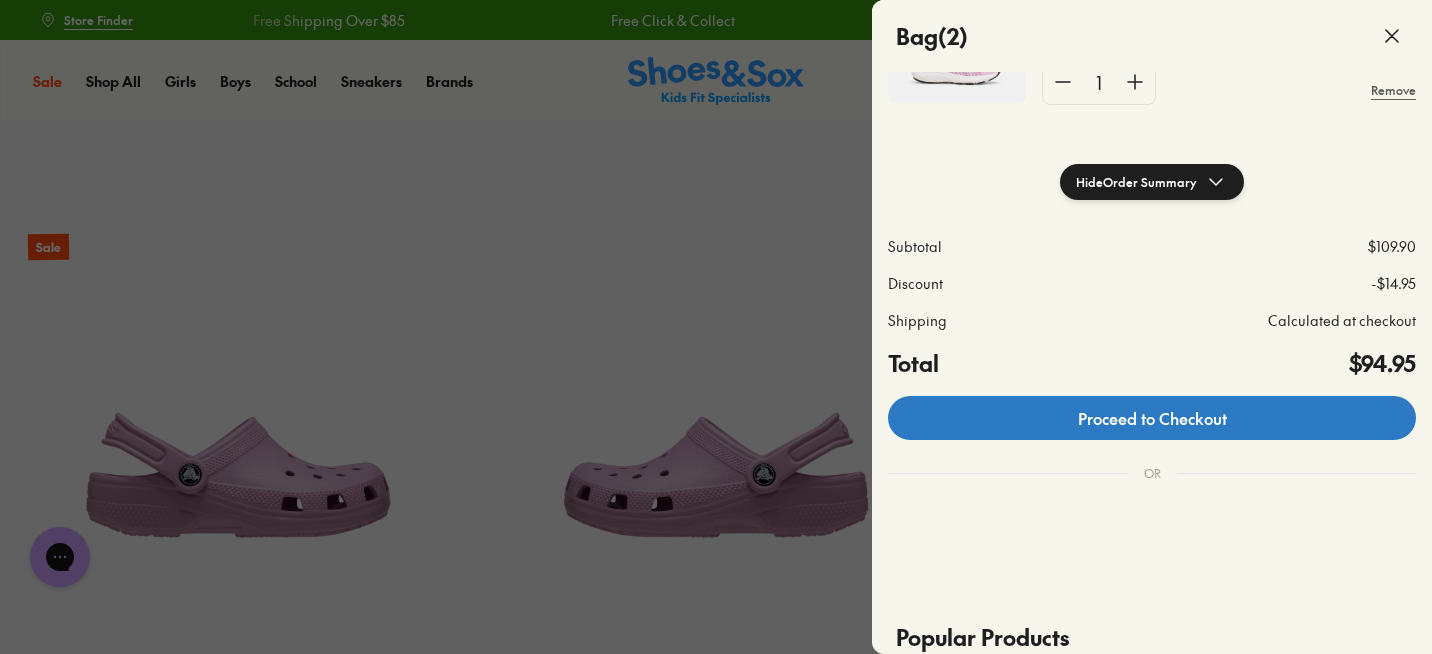 click on "Proceed to Checkout" 